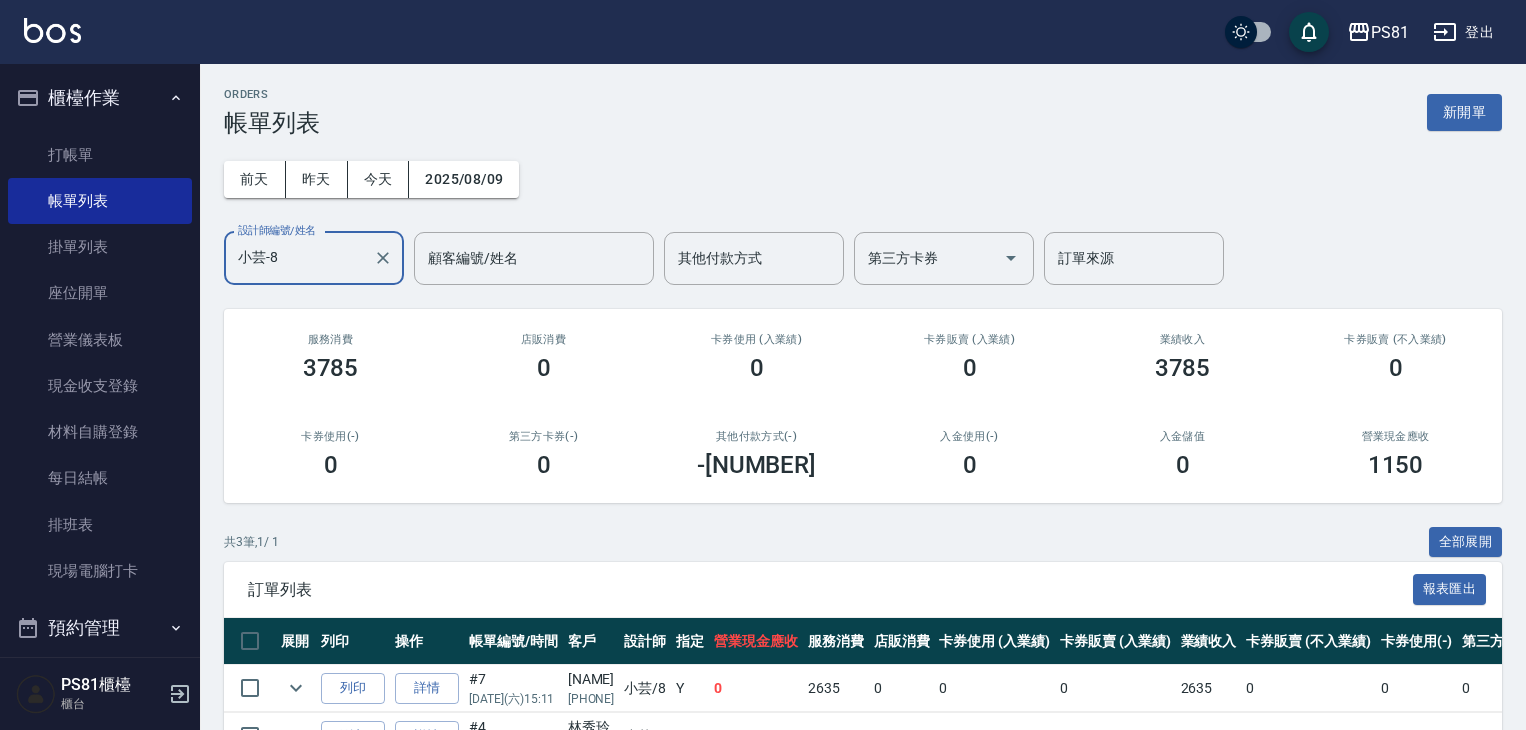 scroll, scrollTop: 171, scrollLeft: 0, axis: vertical 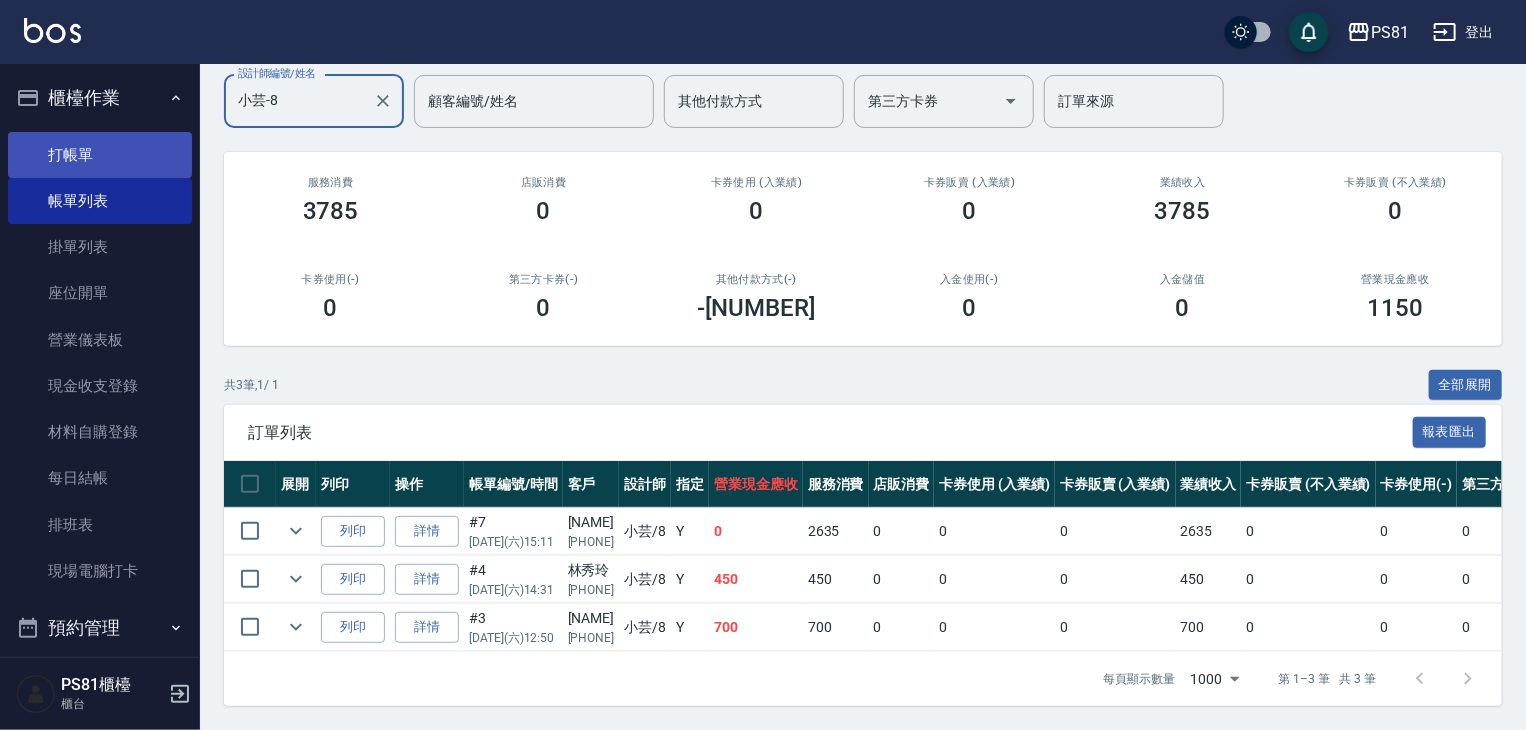 type on "小芸-8" 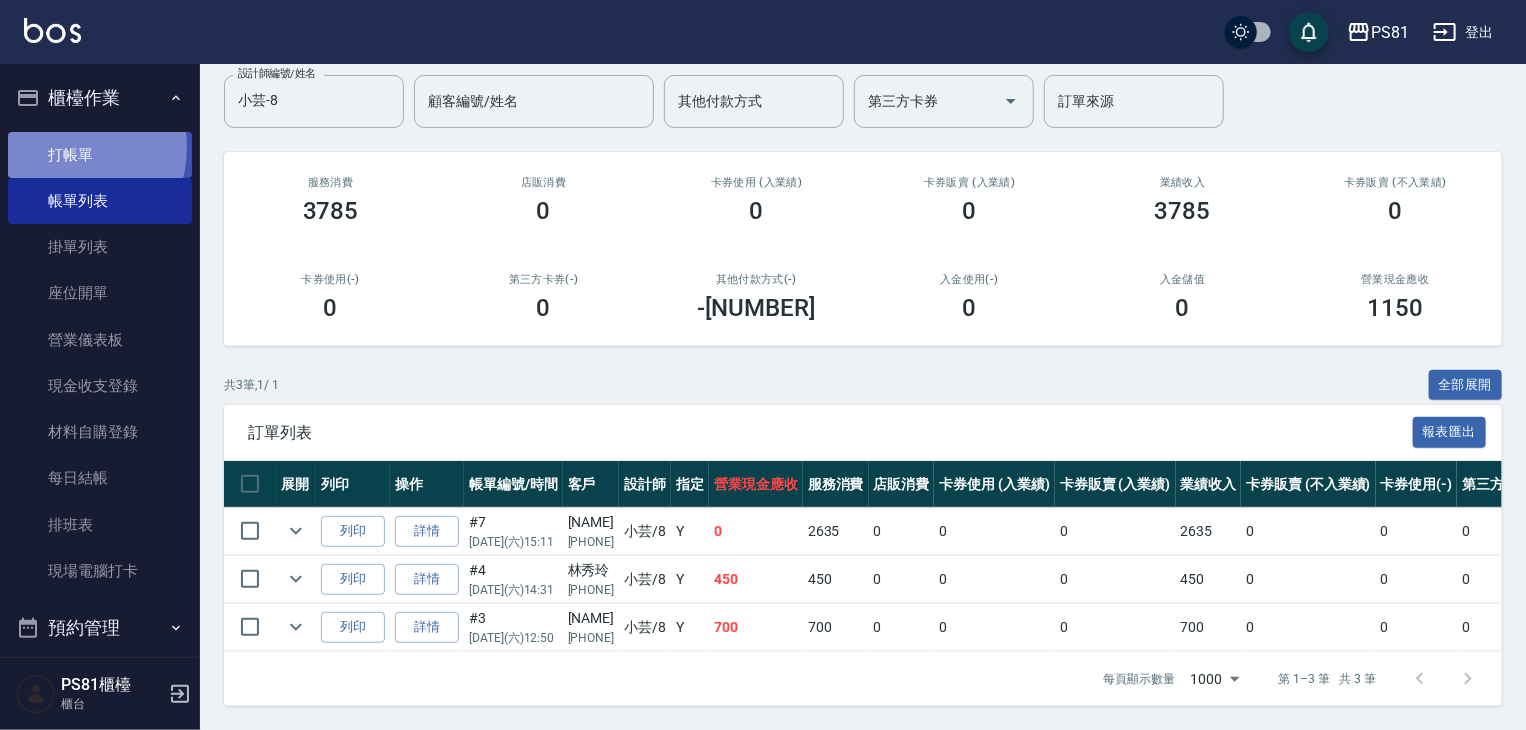 click on "打帳單" at bounding box center (100, 155) 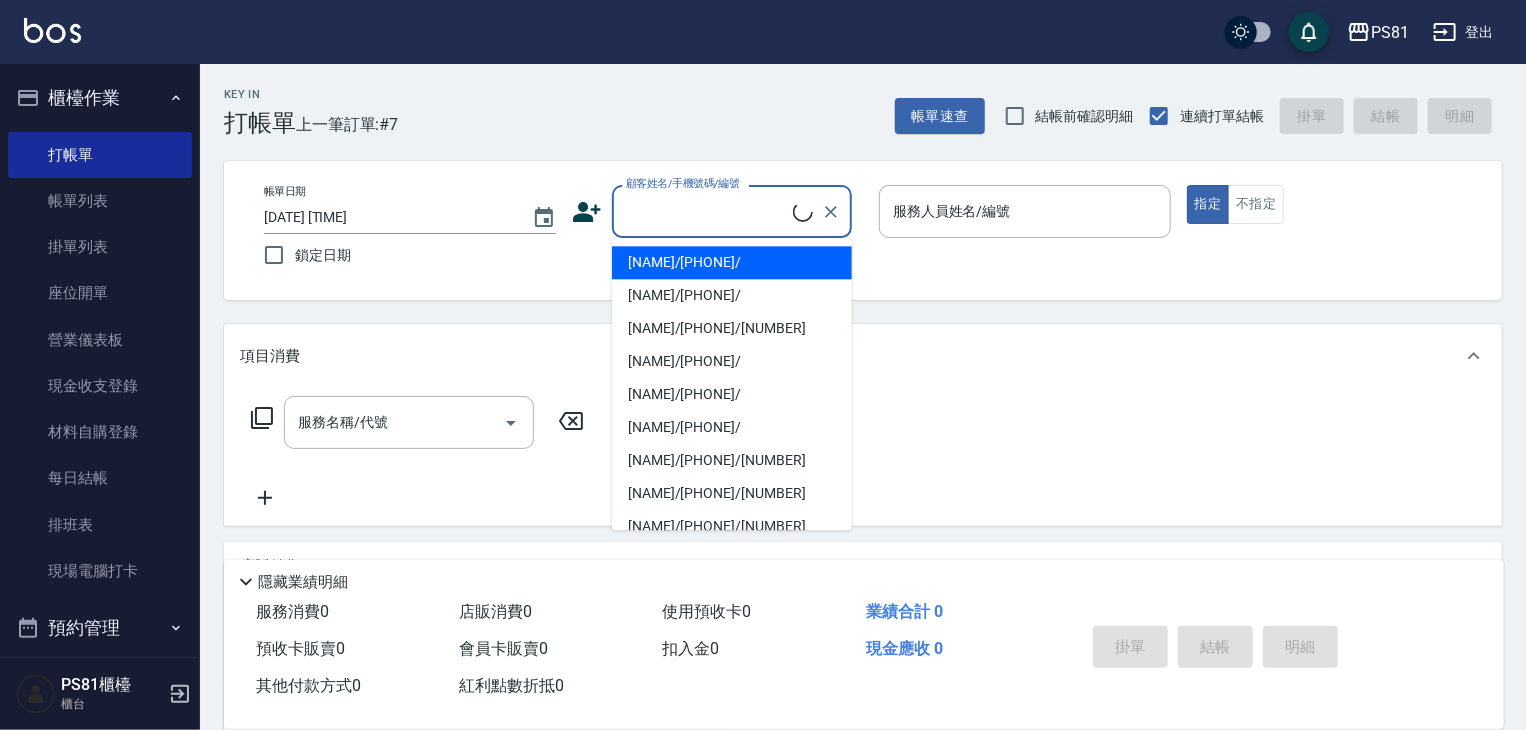 click on "顧客姓名/手機號碼/編號" at bounding box center [707, 211] 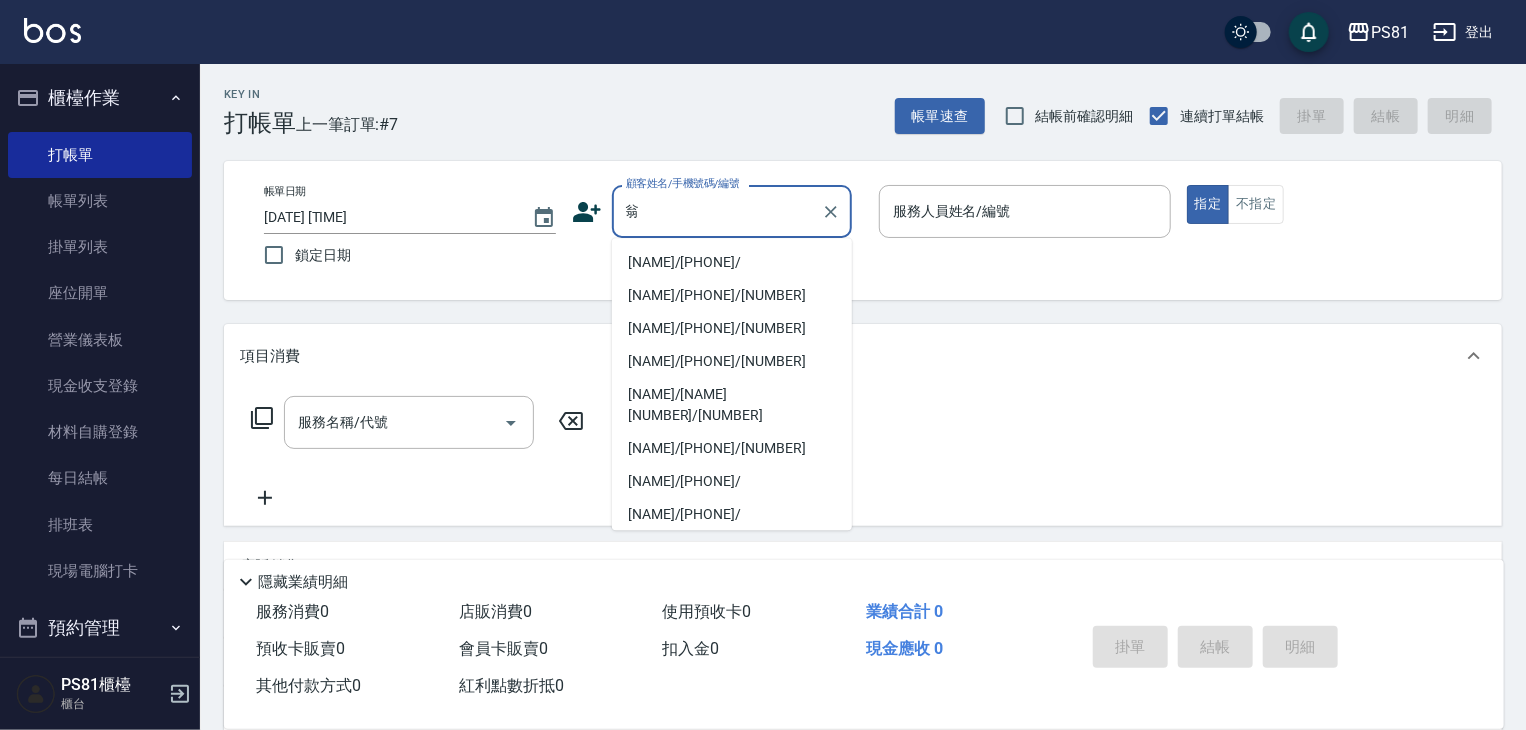 click on "[NAME]/[PHONE]/" at bounding box center [732, 262] 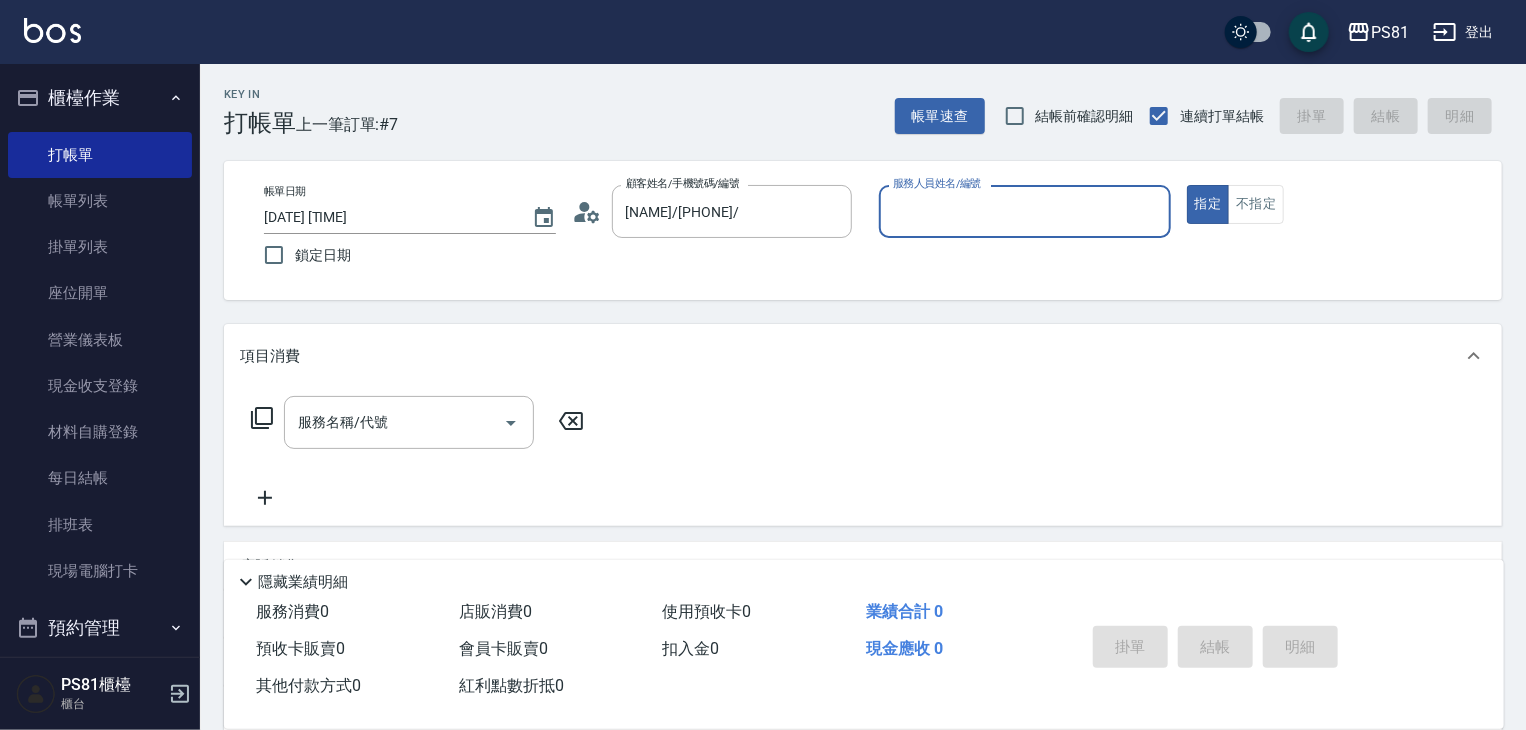 type on "小芸-8" 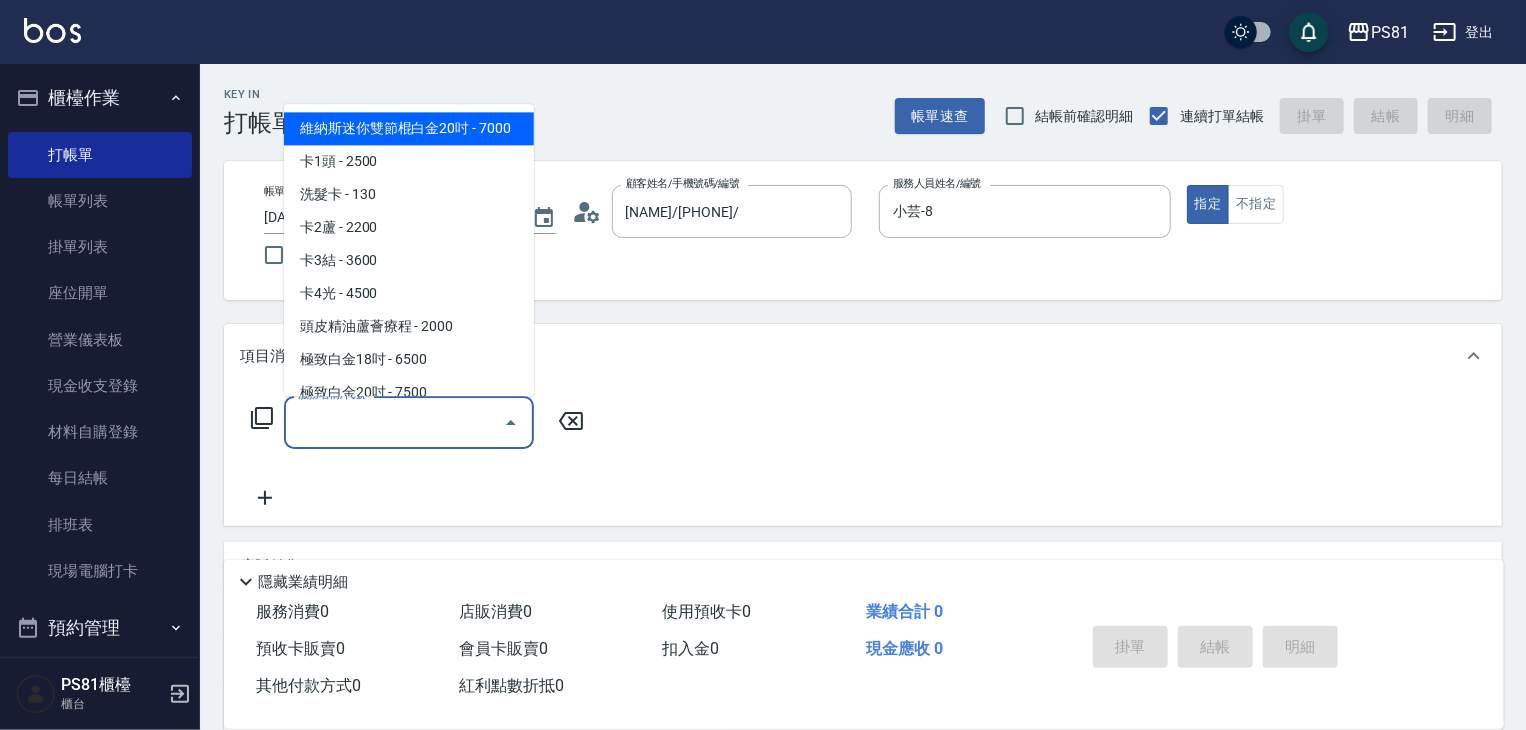click on "服務名稱/代號" at bounding box center (394, 422) 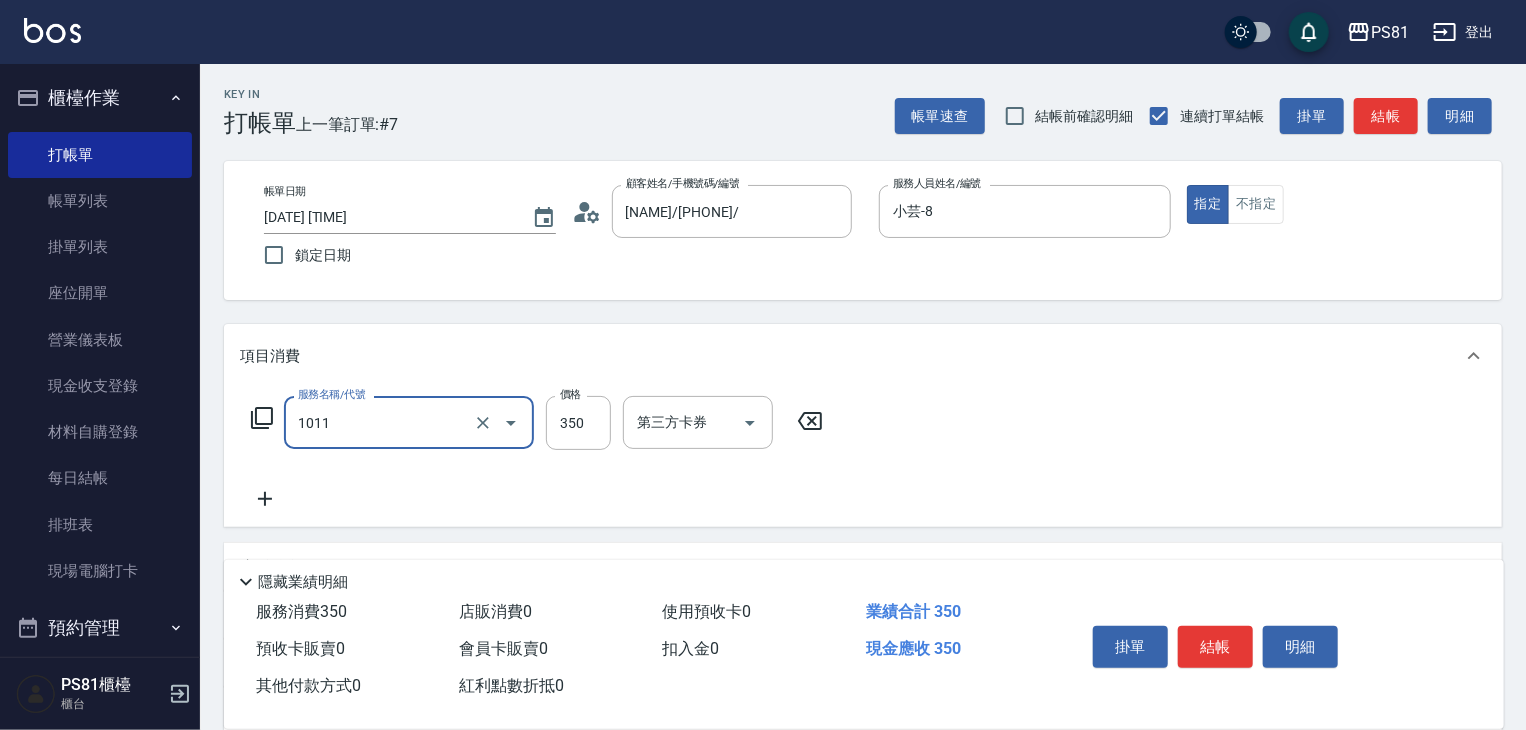 type on "B級單剪(1011)" 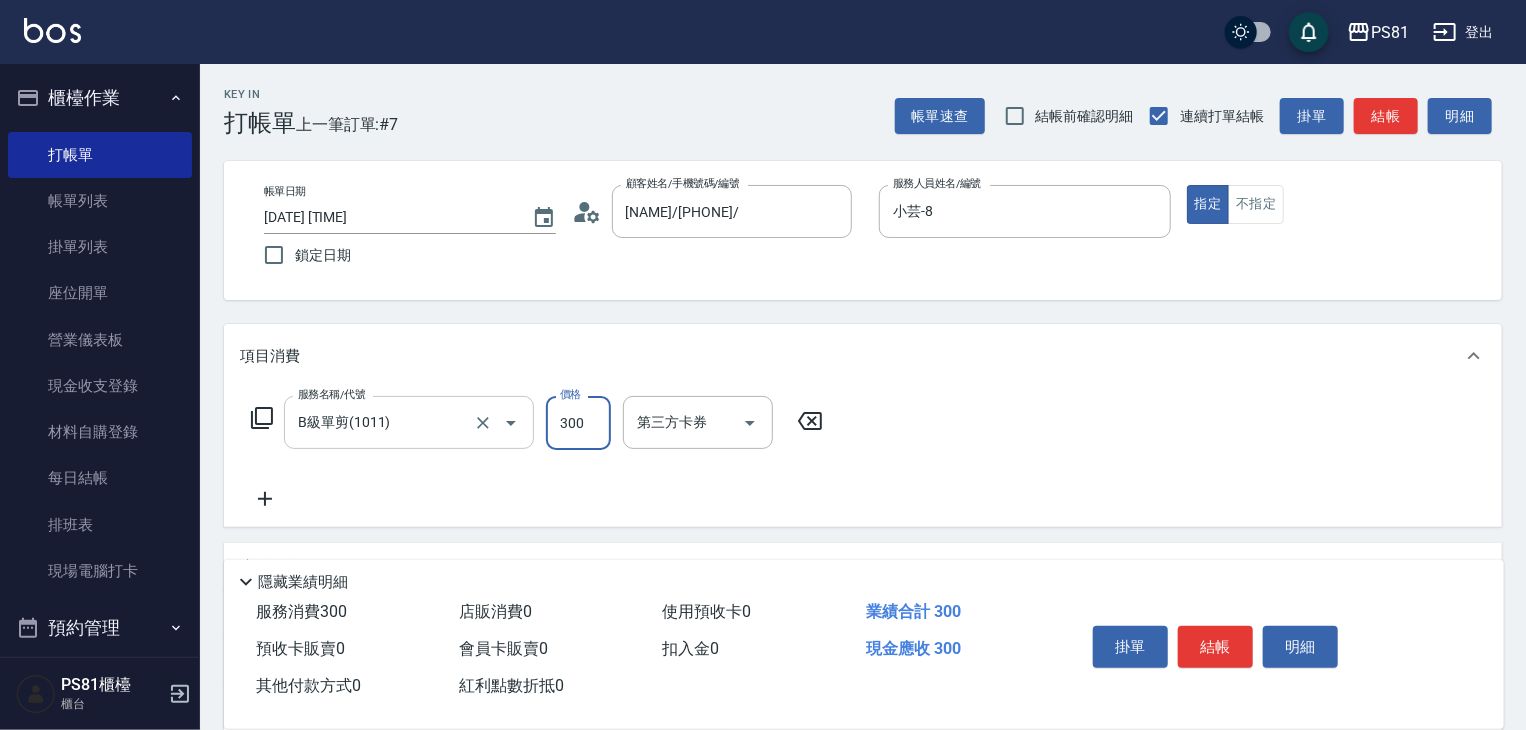 type on "300" 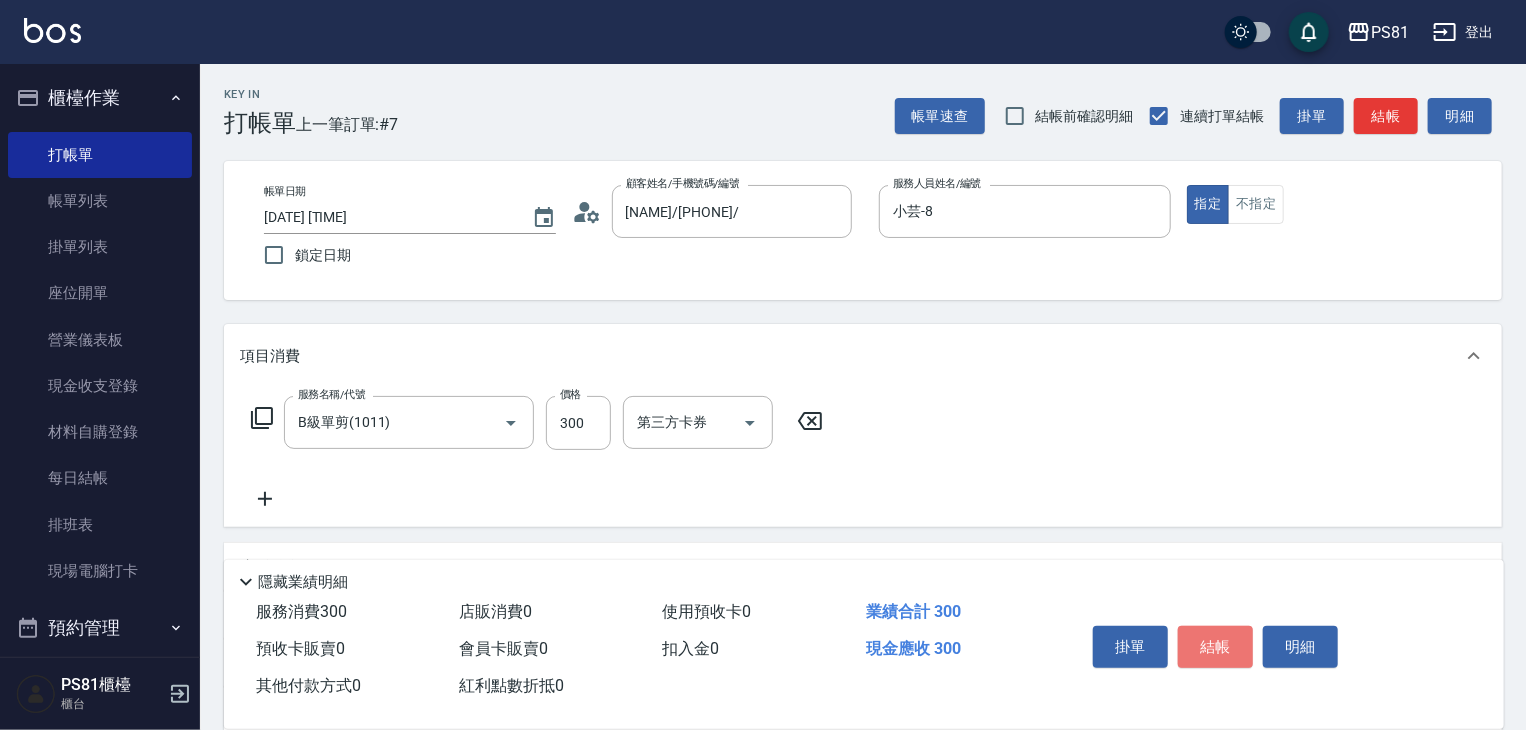 click on "結帳" at bounding box center [1215, 647] 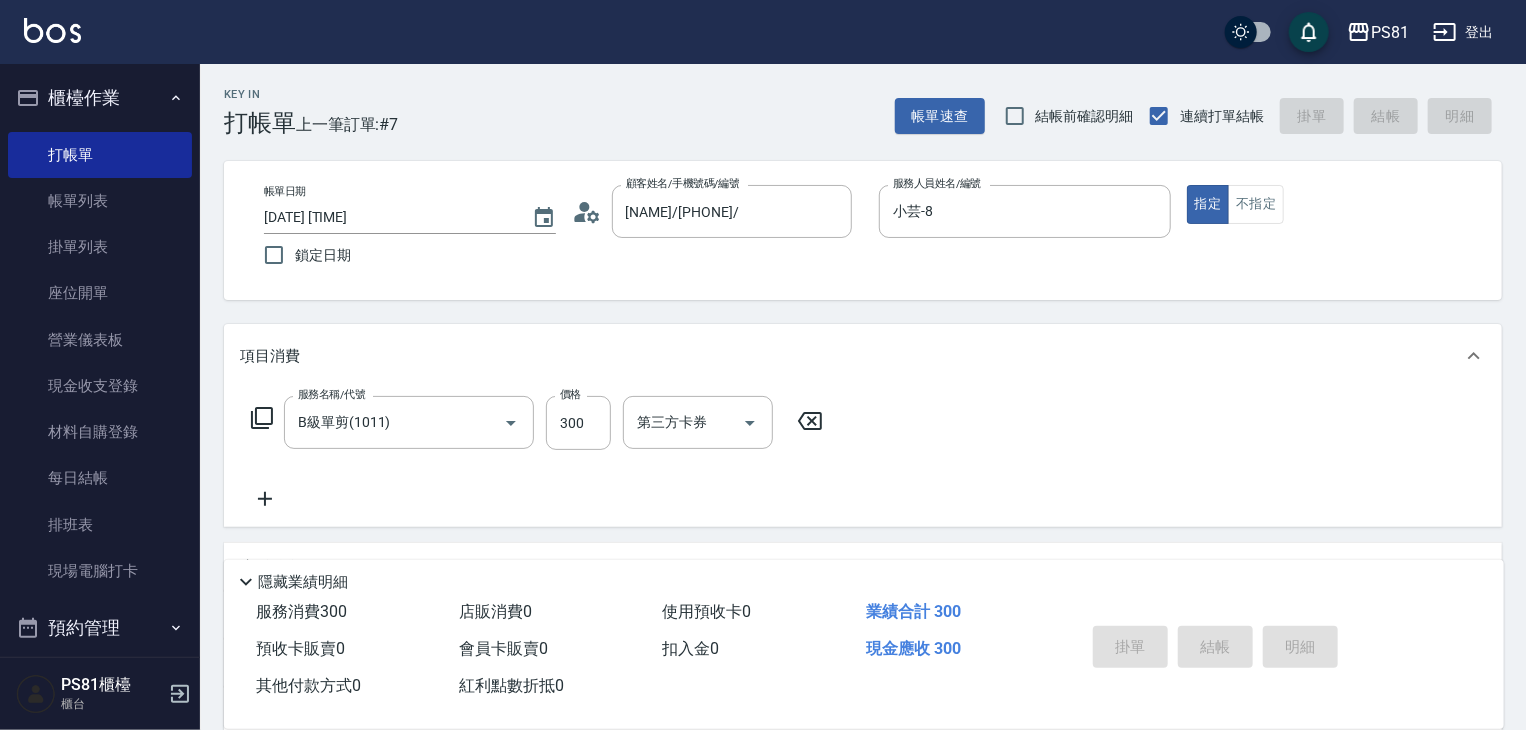 type on "[DATE] [TIME]" 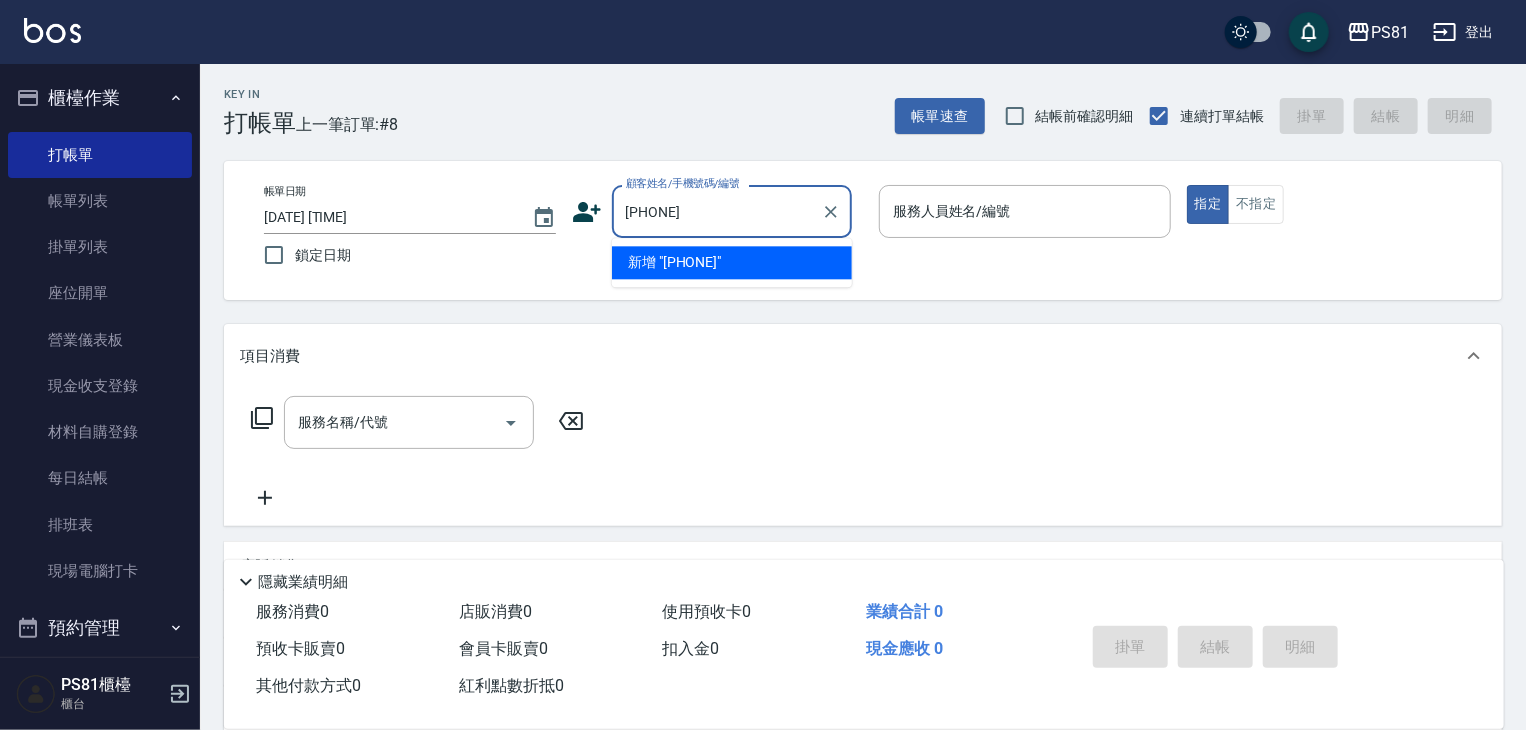 type on "[PHONE]" 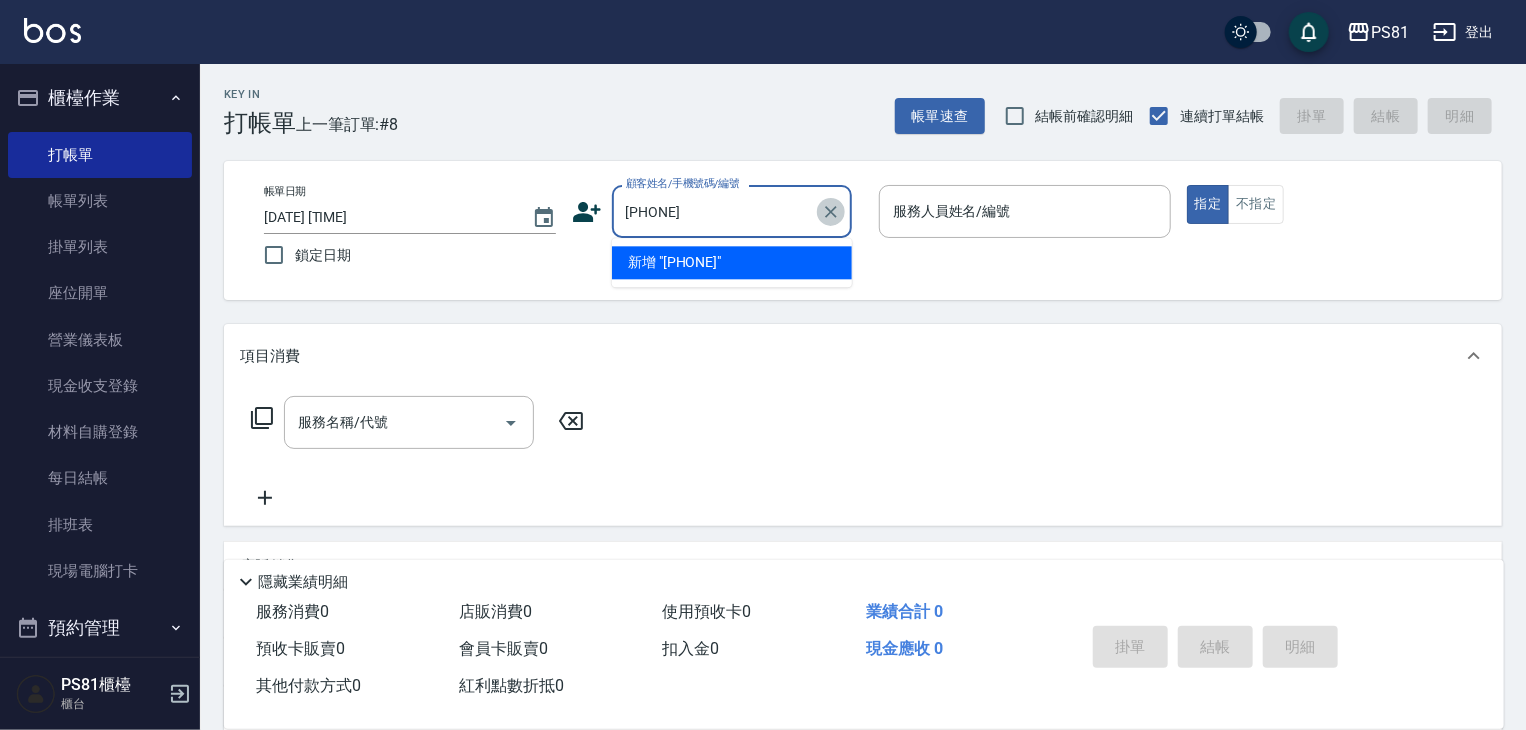 click 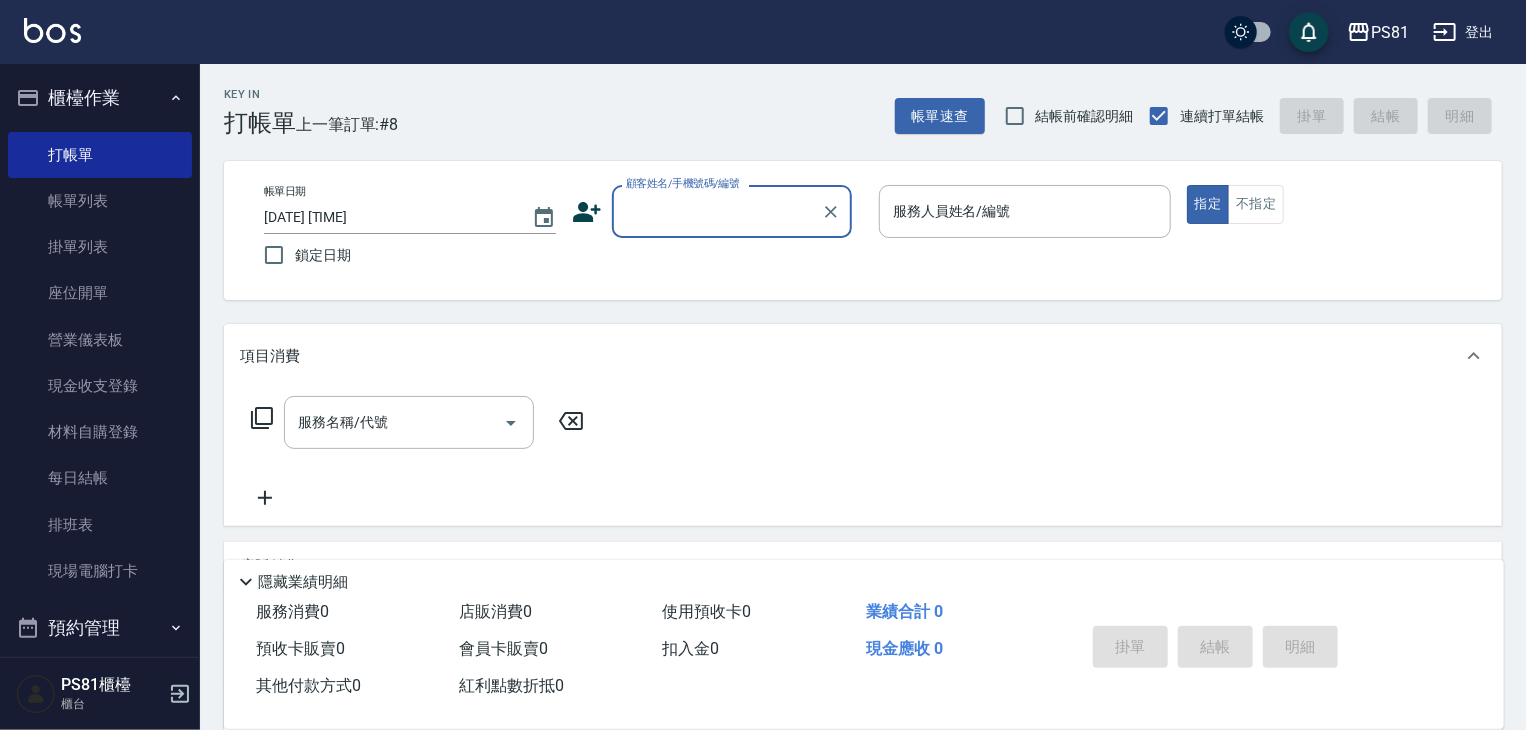 click on "顧客姓名/手機號碼/編號" at bounding box center [717, 211] 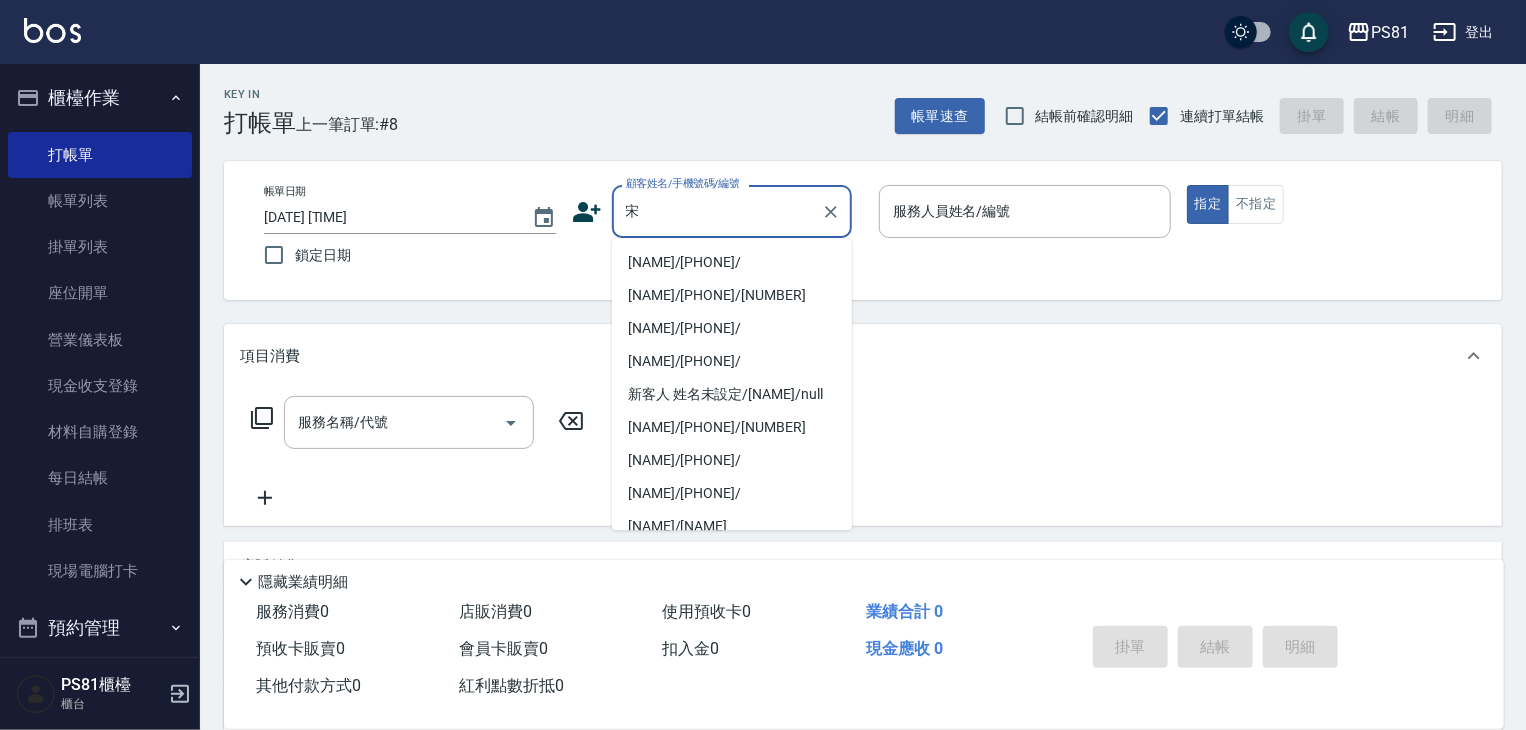 click on "[NAME]/[PHONE]/" at bounding box center [732, 262] 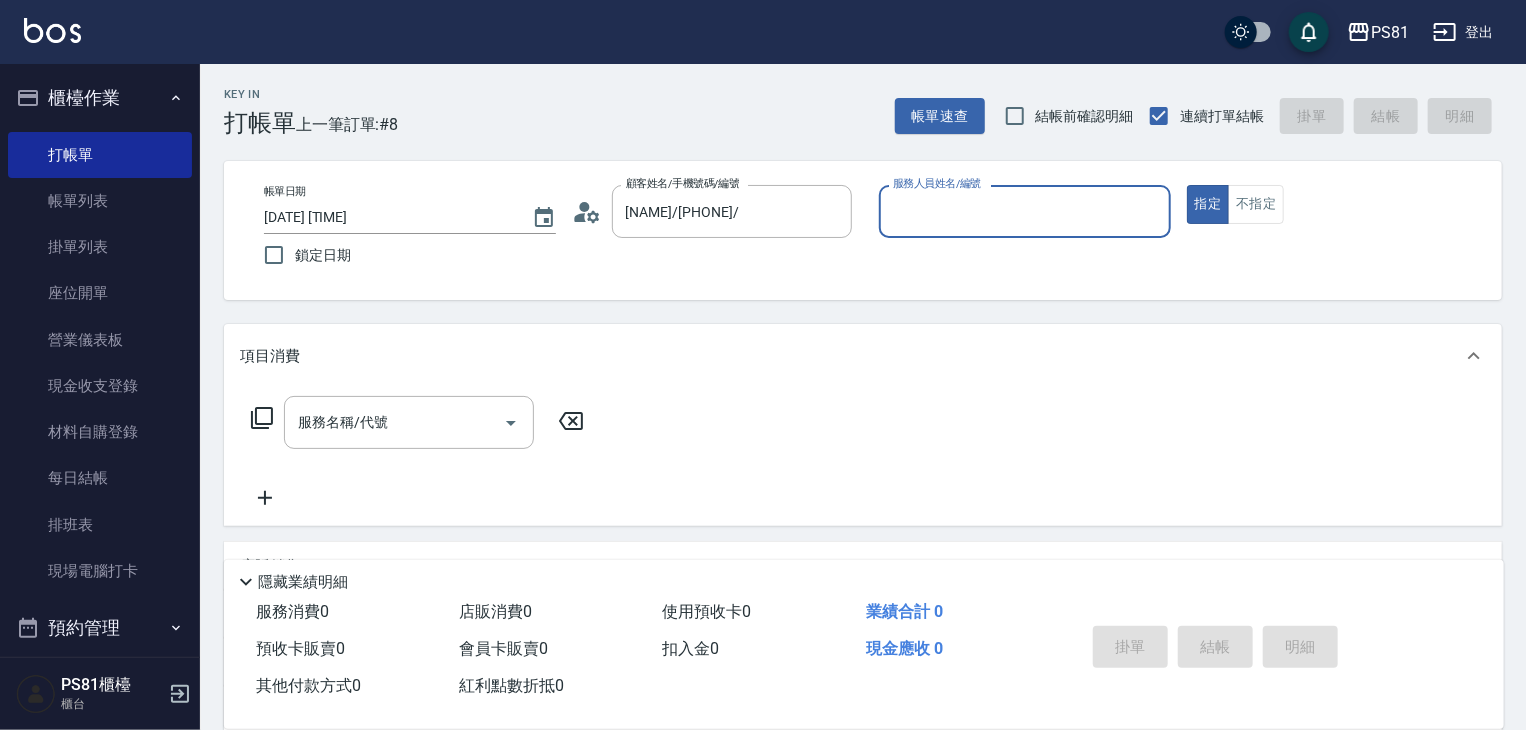 type on "小芸-8" 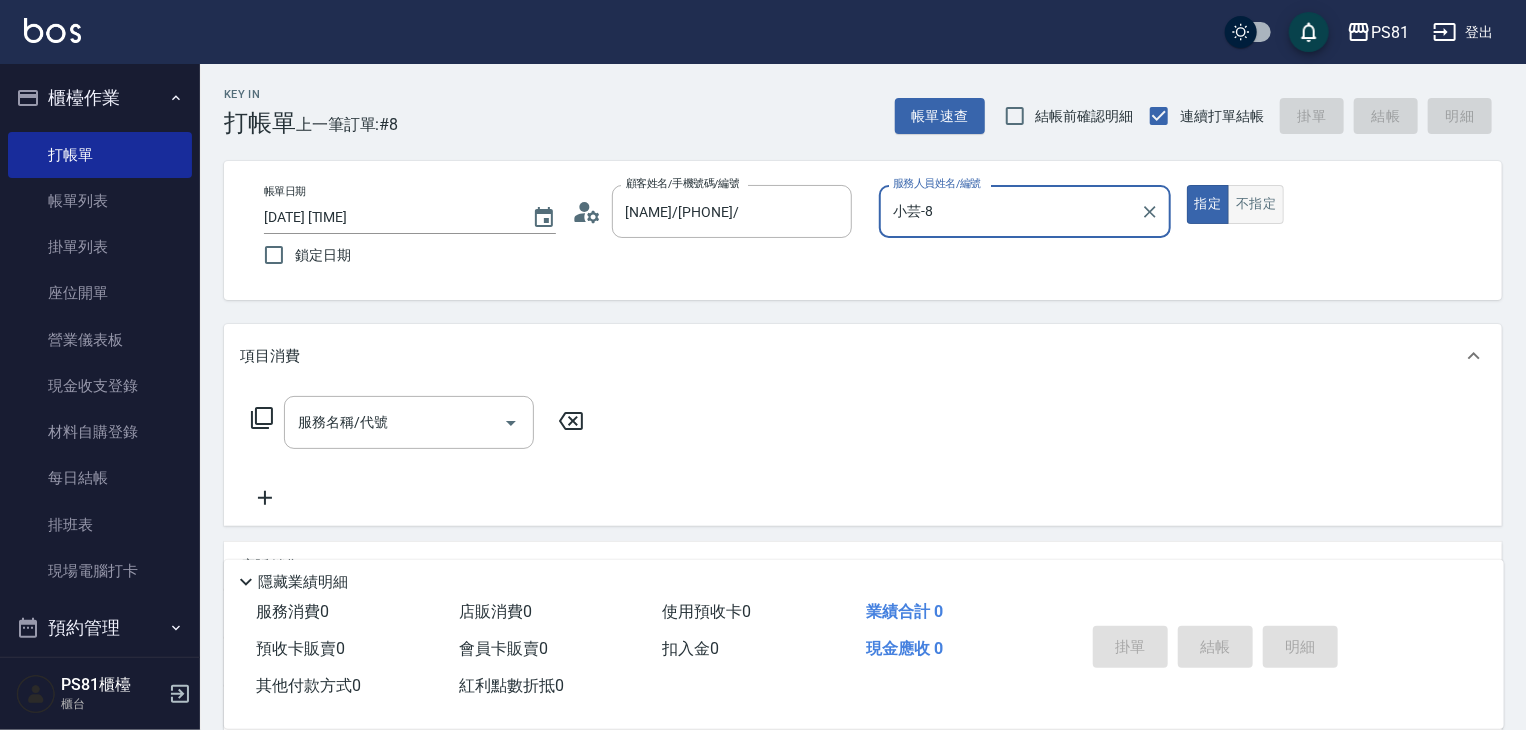 click on "不指定" at bounding box center [1256, 204] 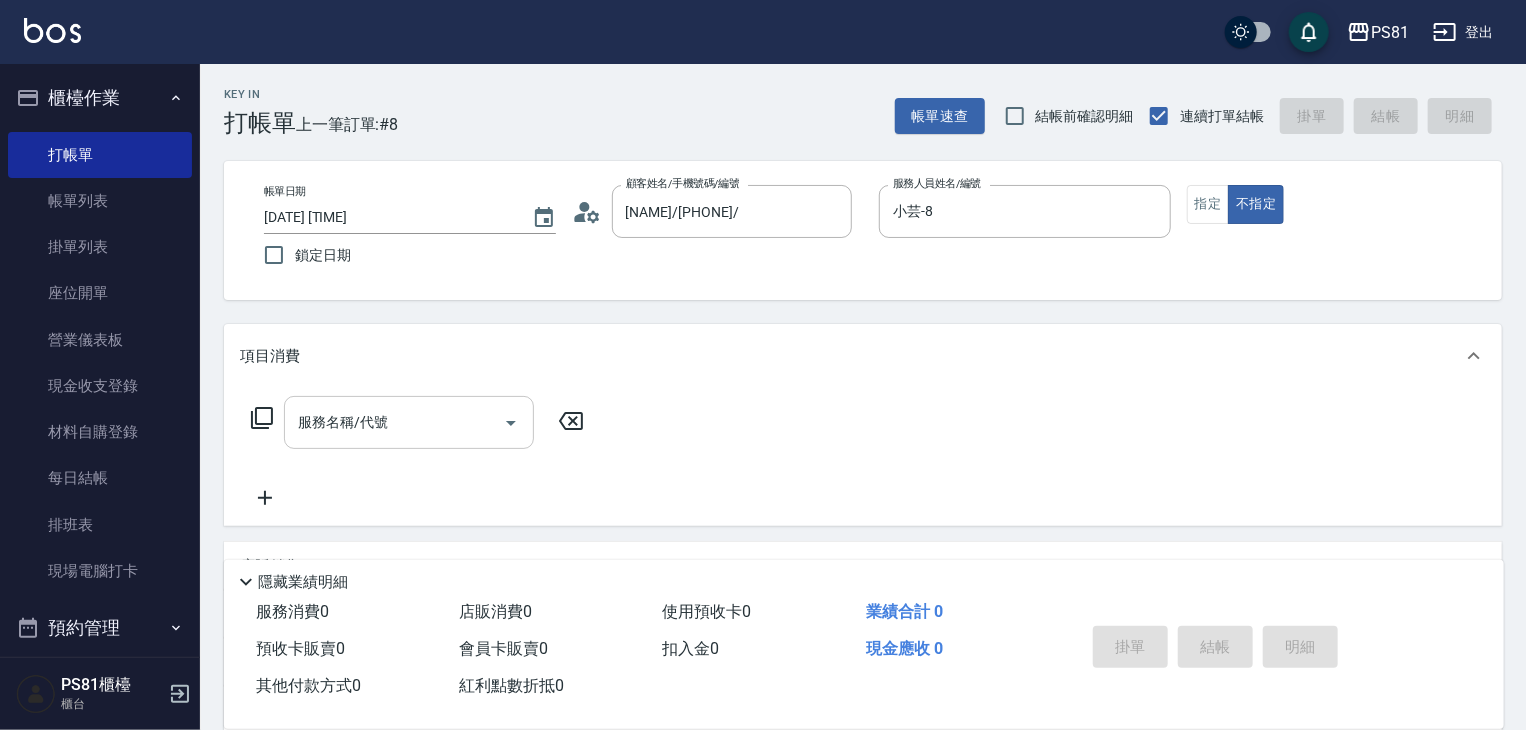 click on "服務名稱/代號" at bounding box center [394, 422] 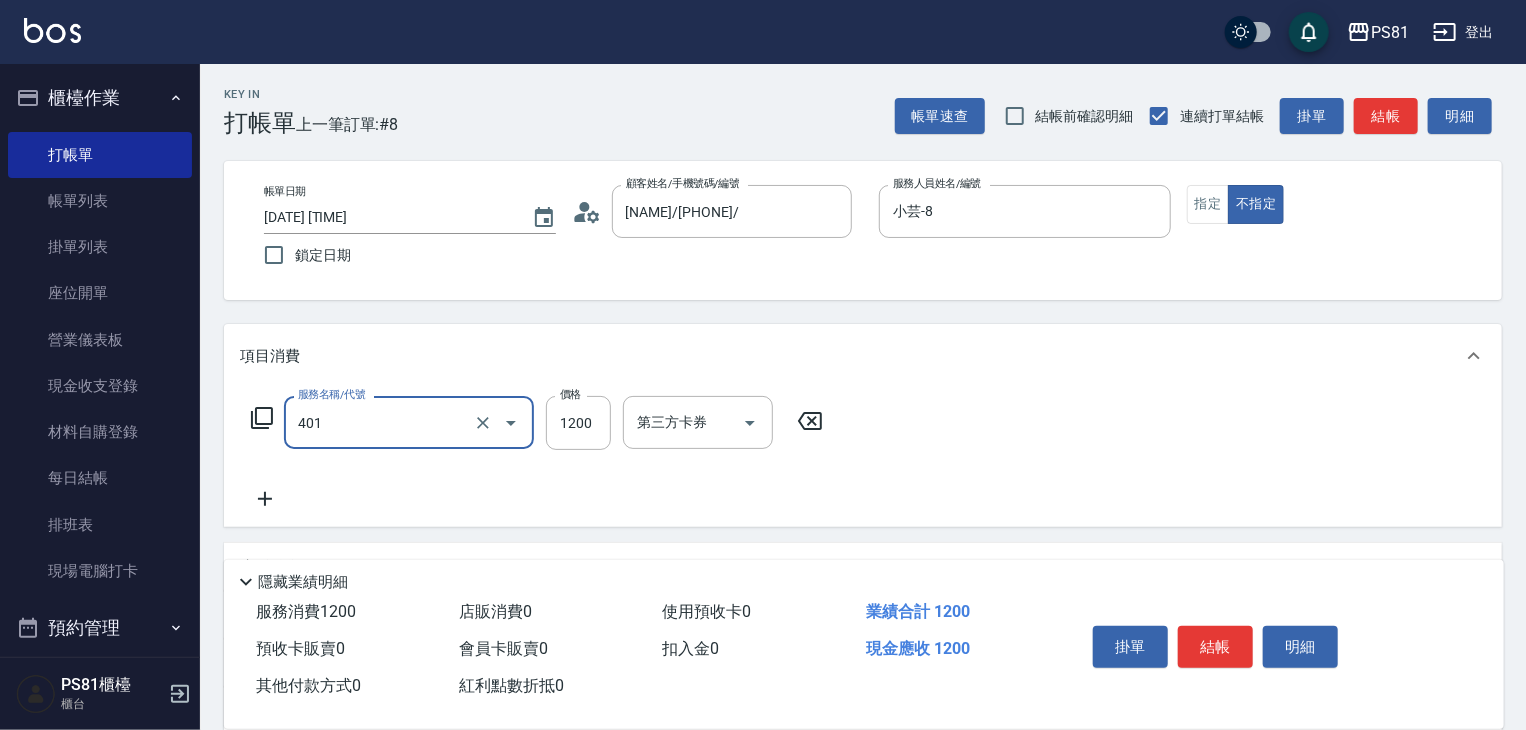 type on "基本染髮(401)" 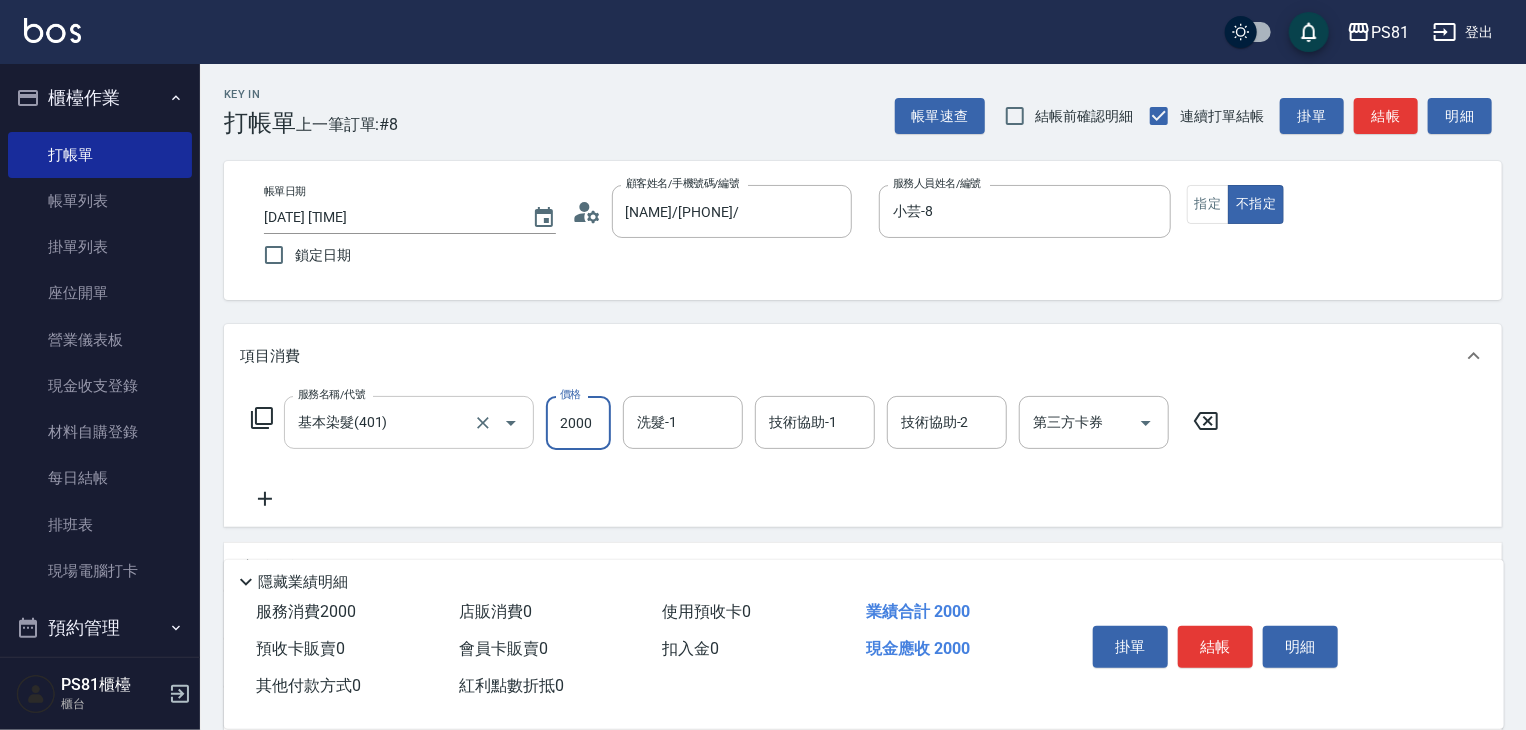 type on "2000" 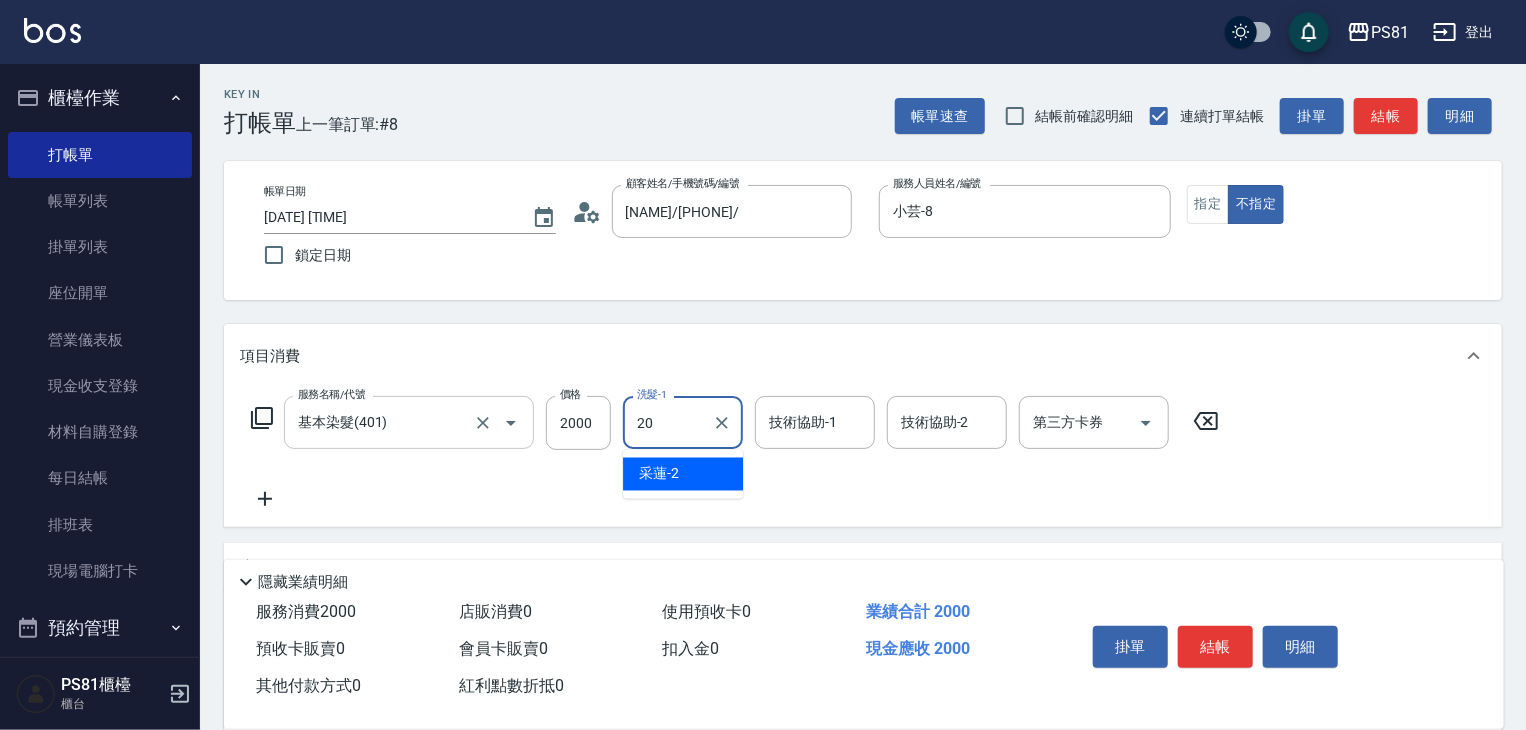 type on "妍妍-20" 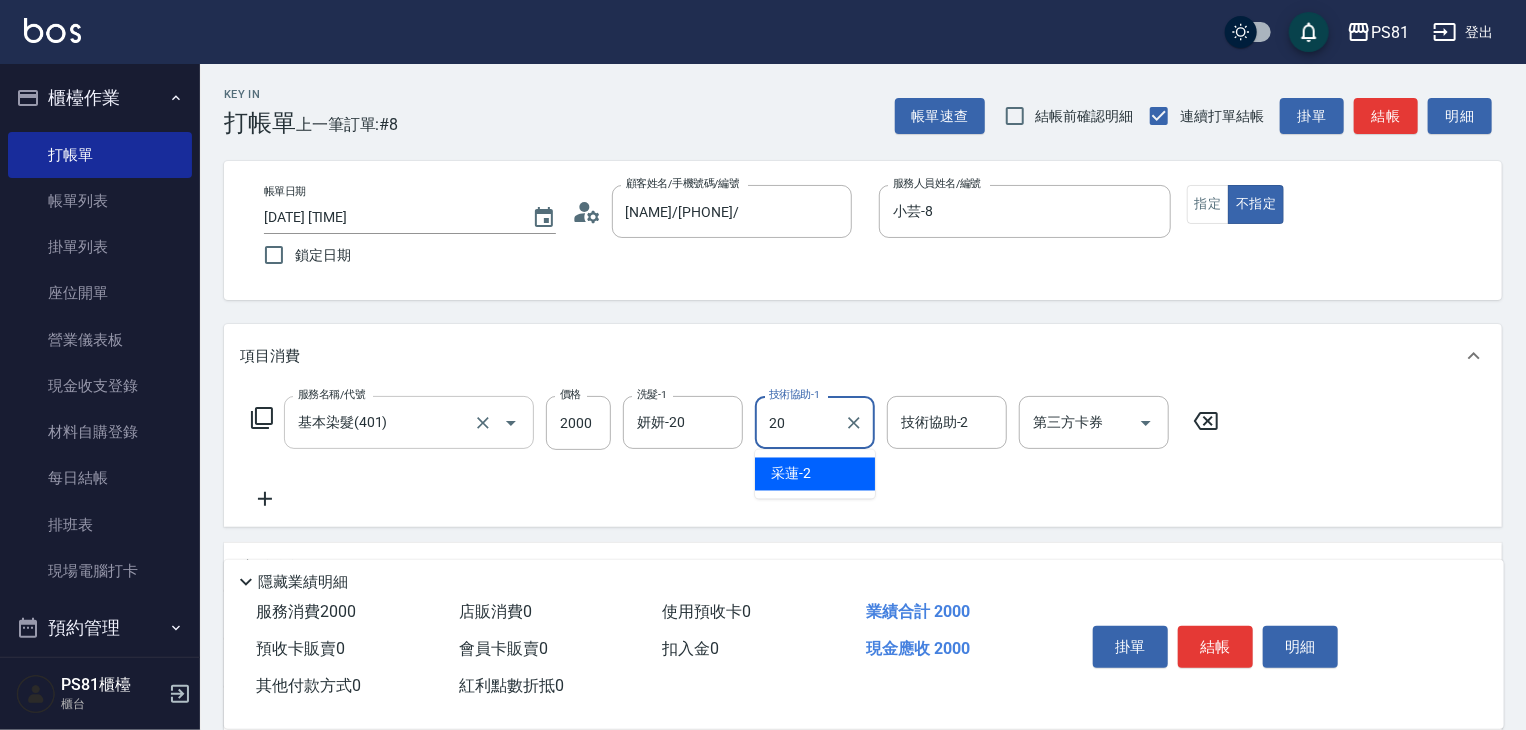type on "妍妍-20" 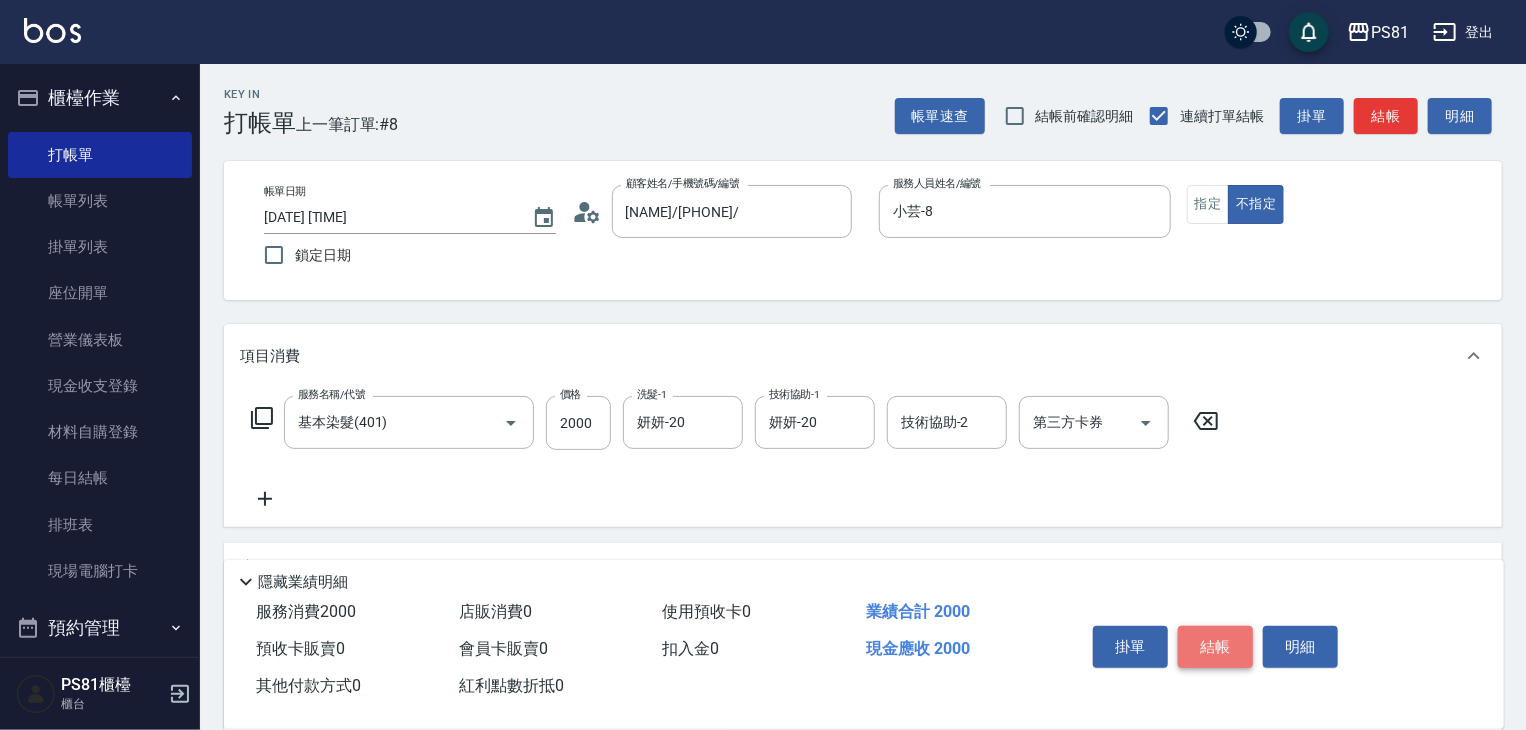 click on "結帳" at bounding box center [1215, 647] 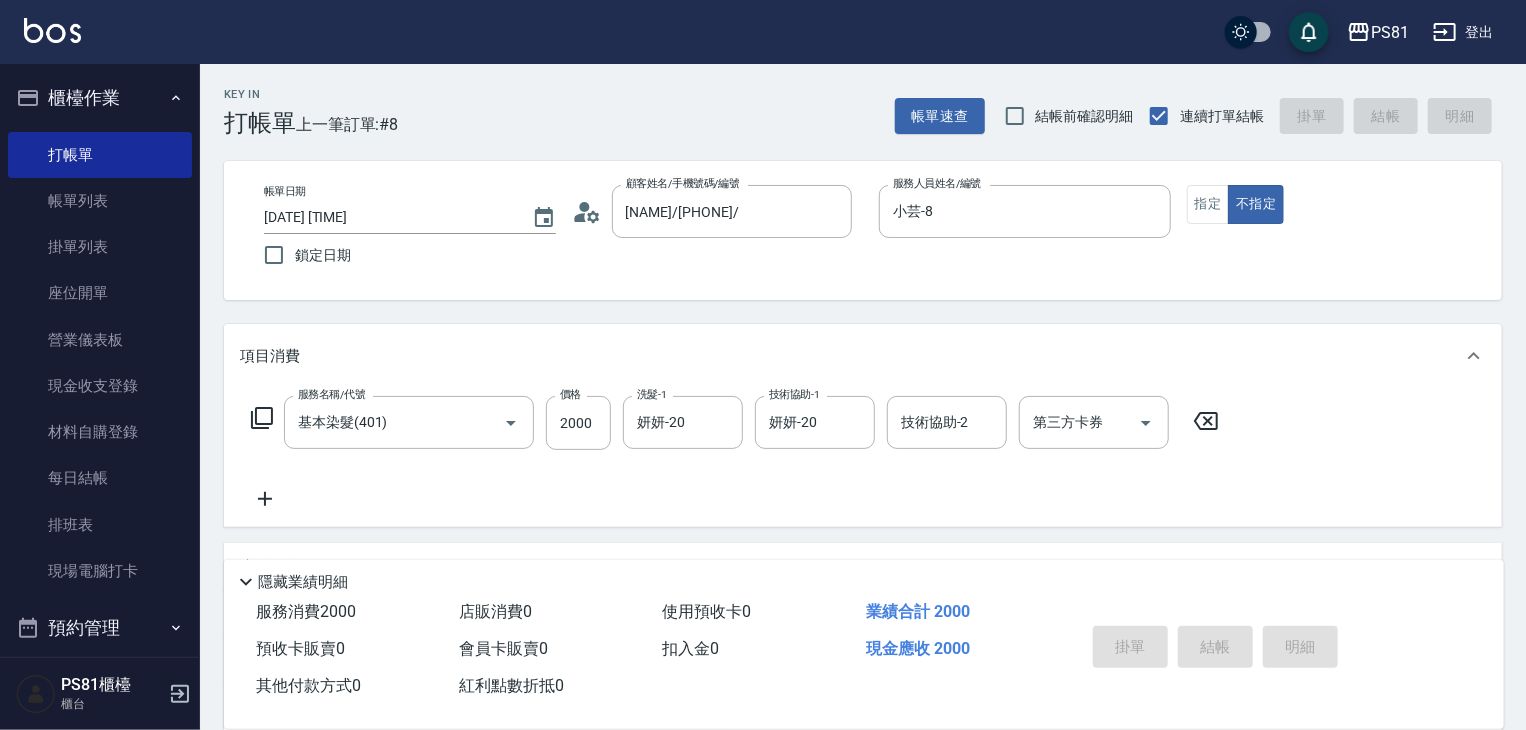 type on "[DATE] [TIME]" 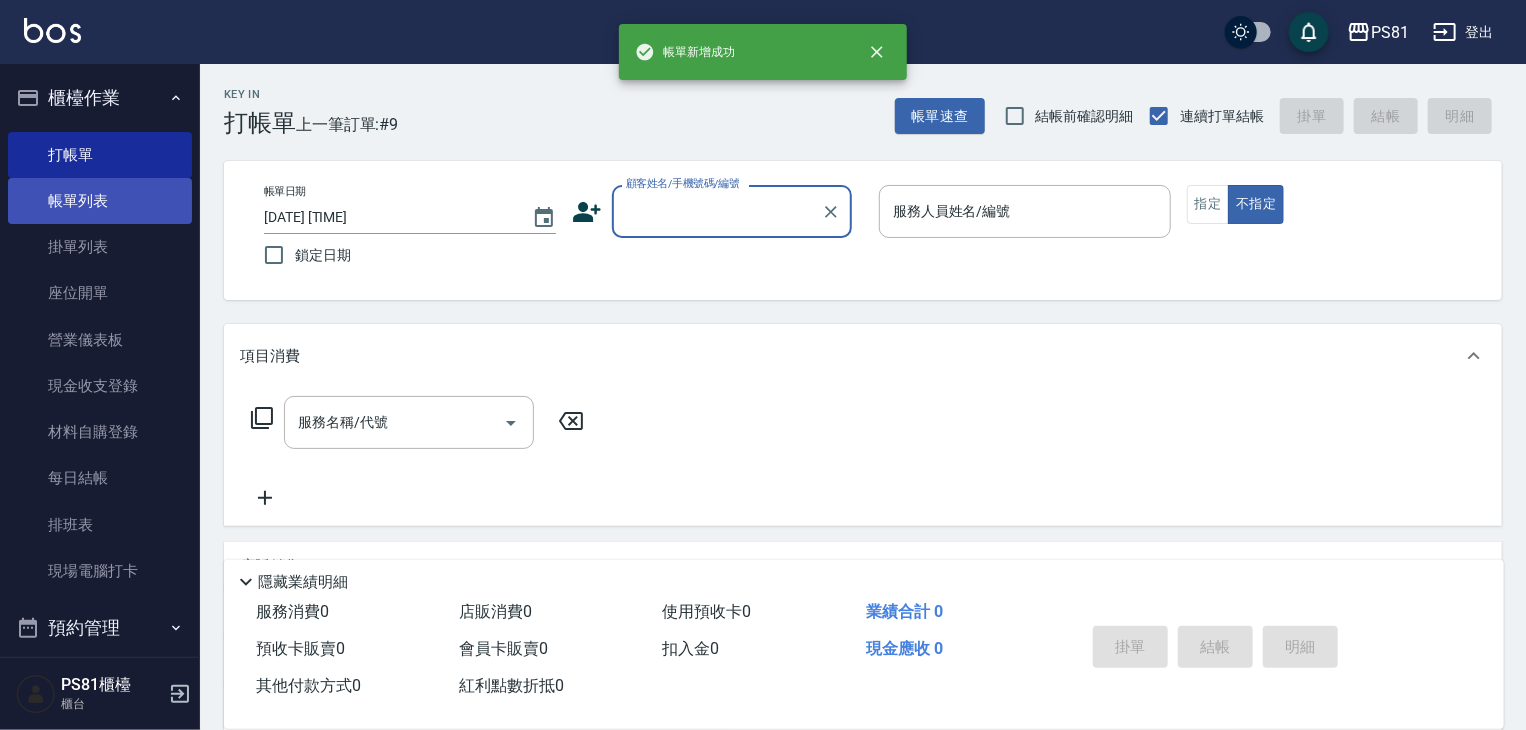 click on "帳單列表" at bounding box center [100, 201] 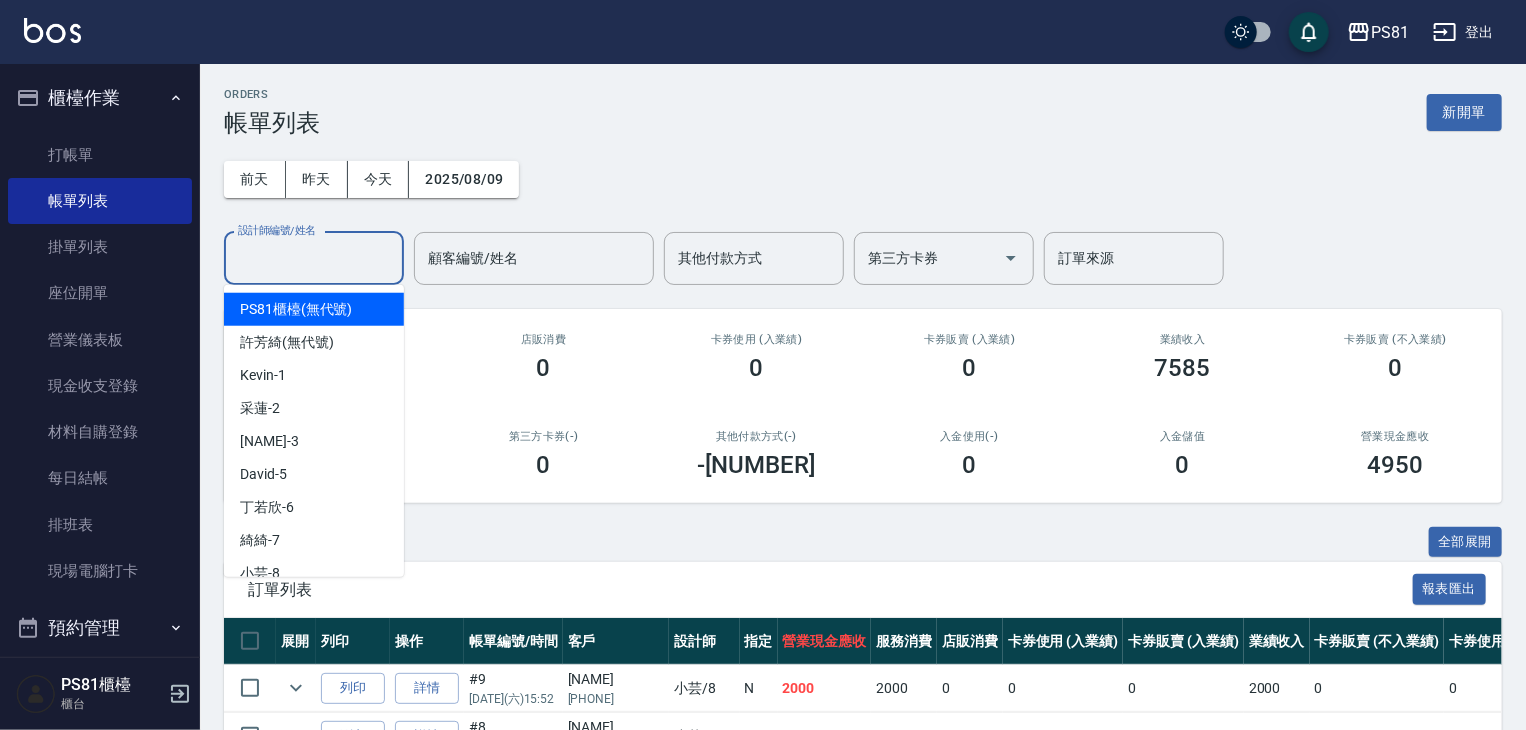 click on "設計師編號/姓名" at bounding box center (314, 258) 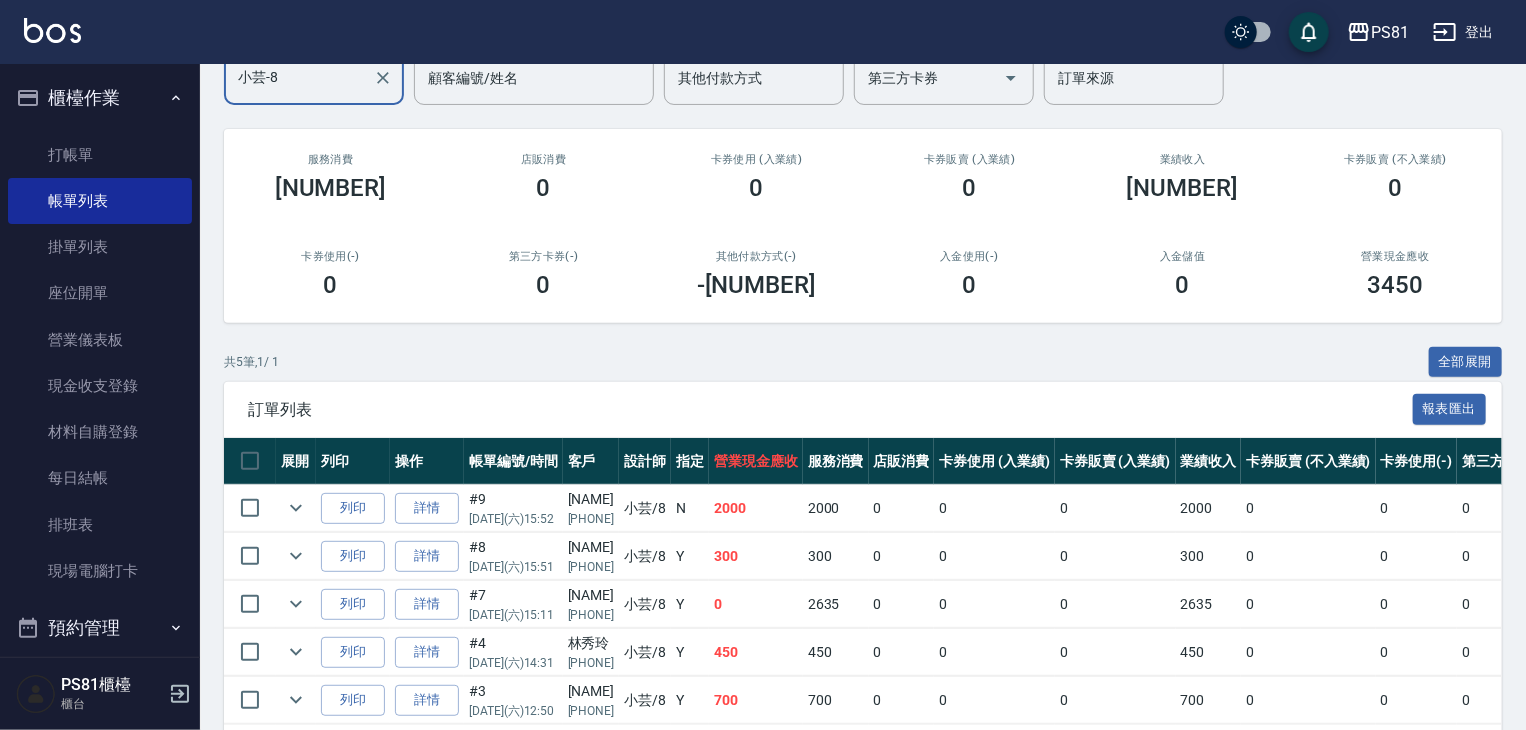 scroll, scrollTop: 266, scrollLeft: 0, axis: vertical 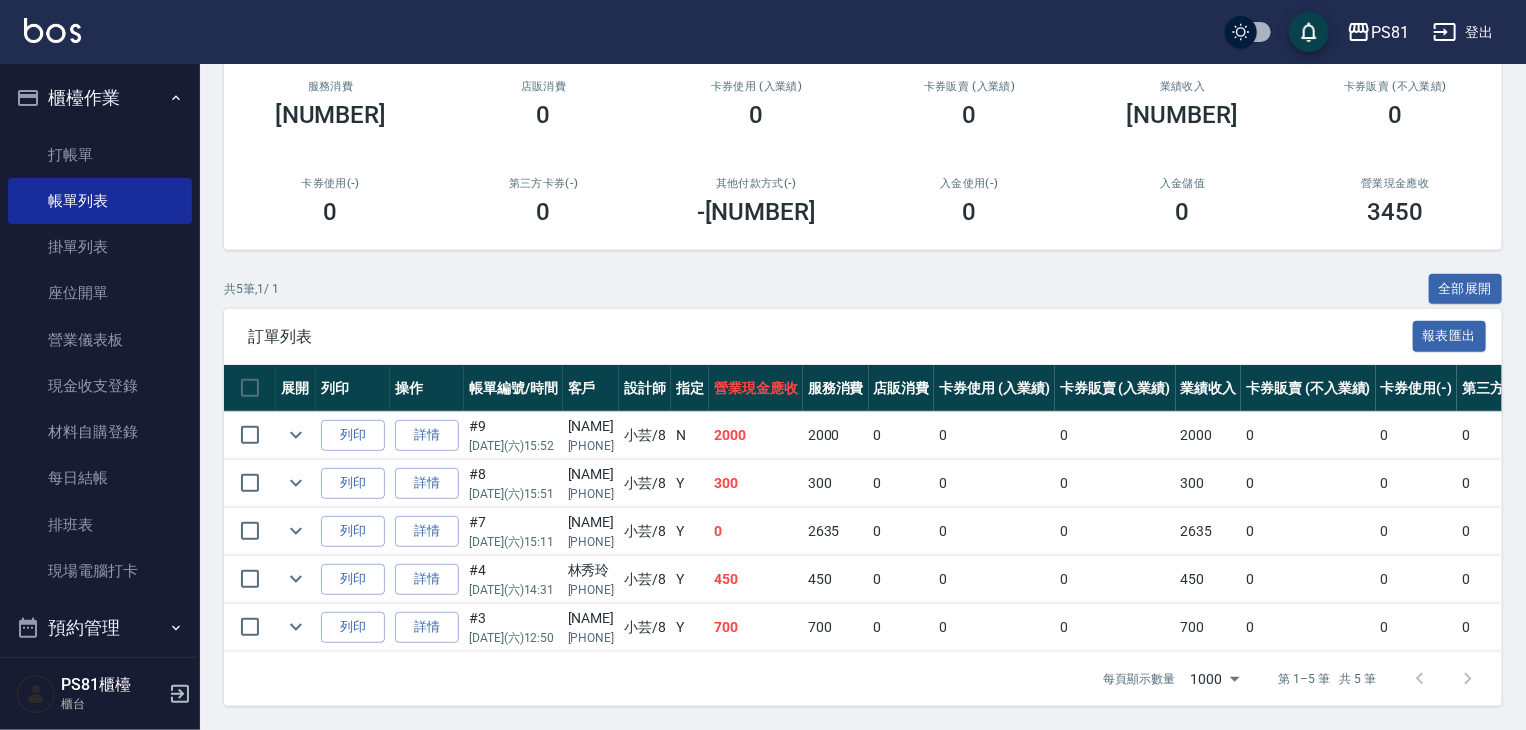 type on "小芸-8" 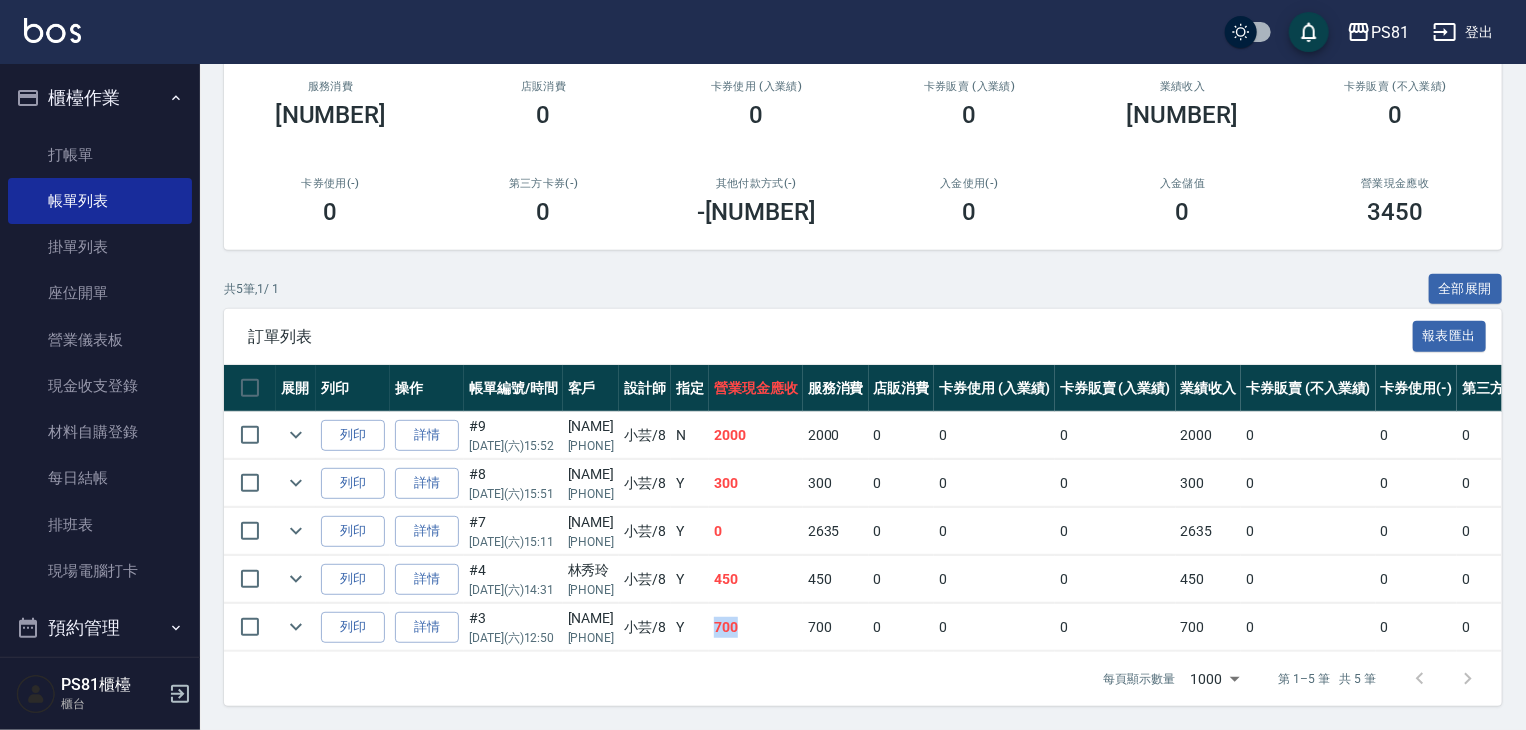 drag, startPoint x: 730, startPoint y: 612, endPoint x: 798, endPoint y: 625, distance: 69.2315 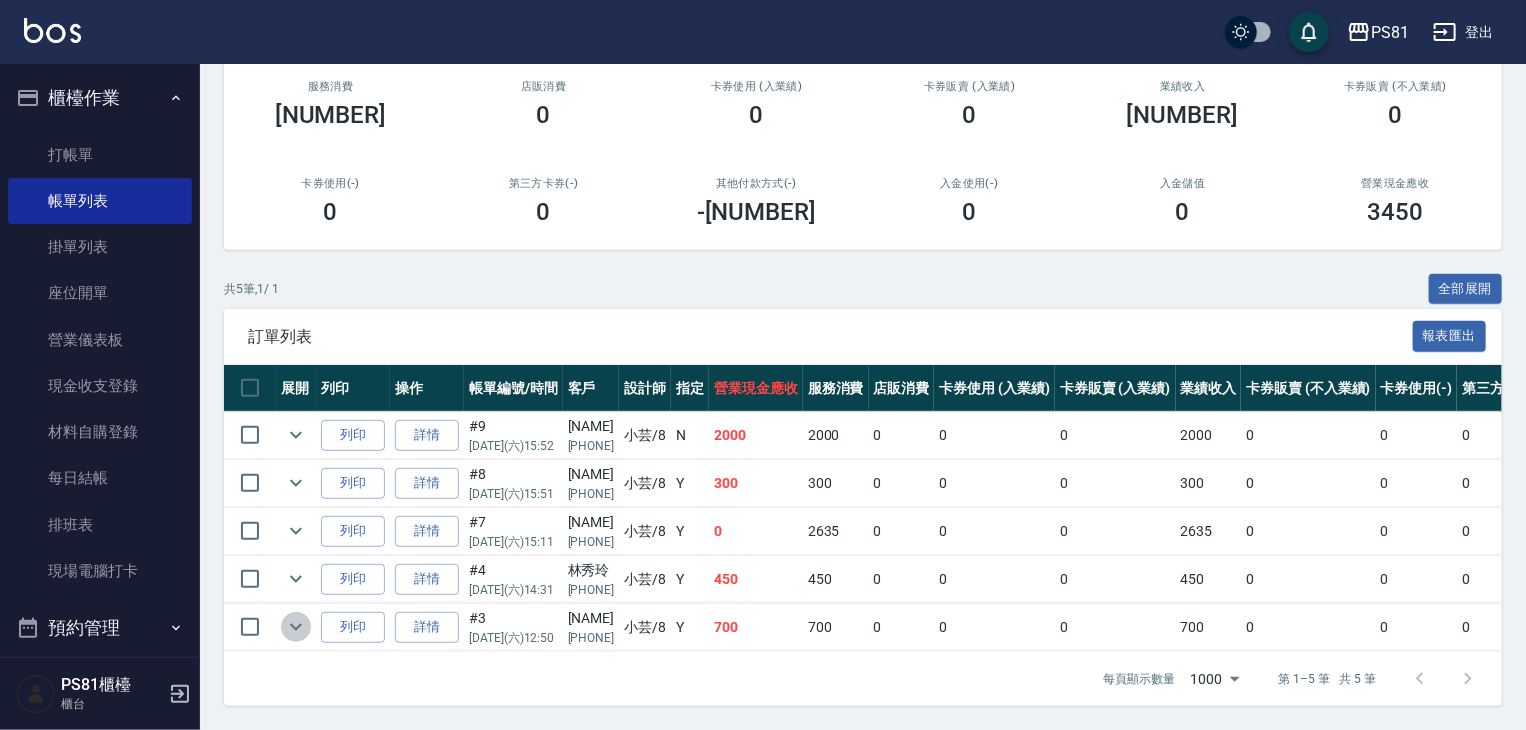 click 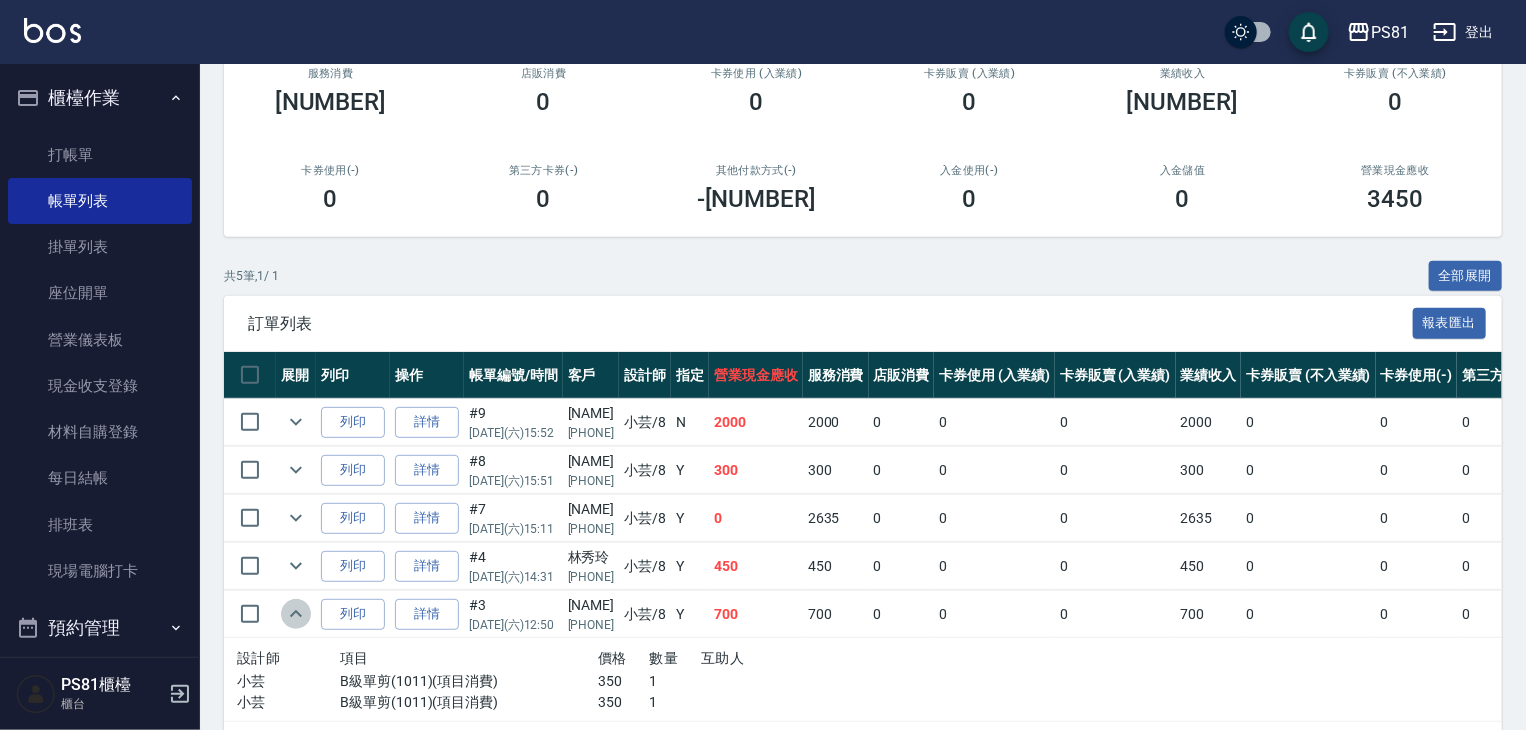 click 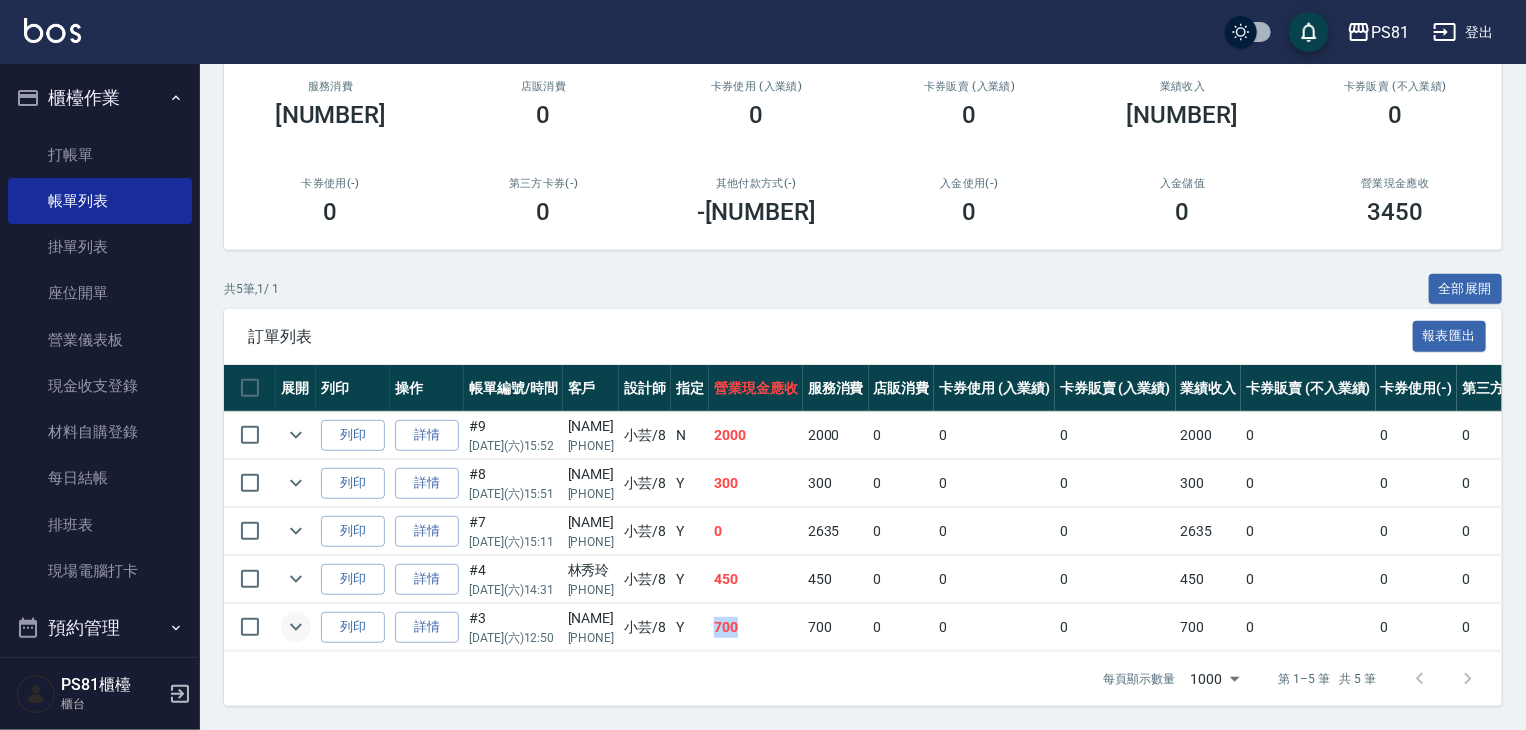 drag, startPoint x: 728, startPoint y: 619, endPoint x: 789, endPoint y: 621, distance: 61.03278 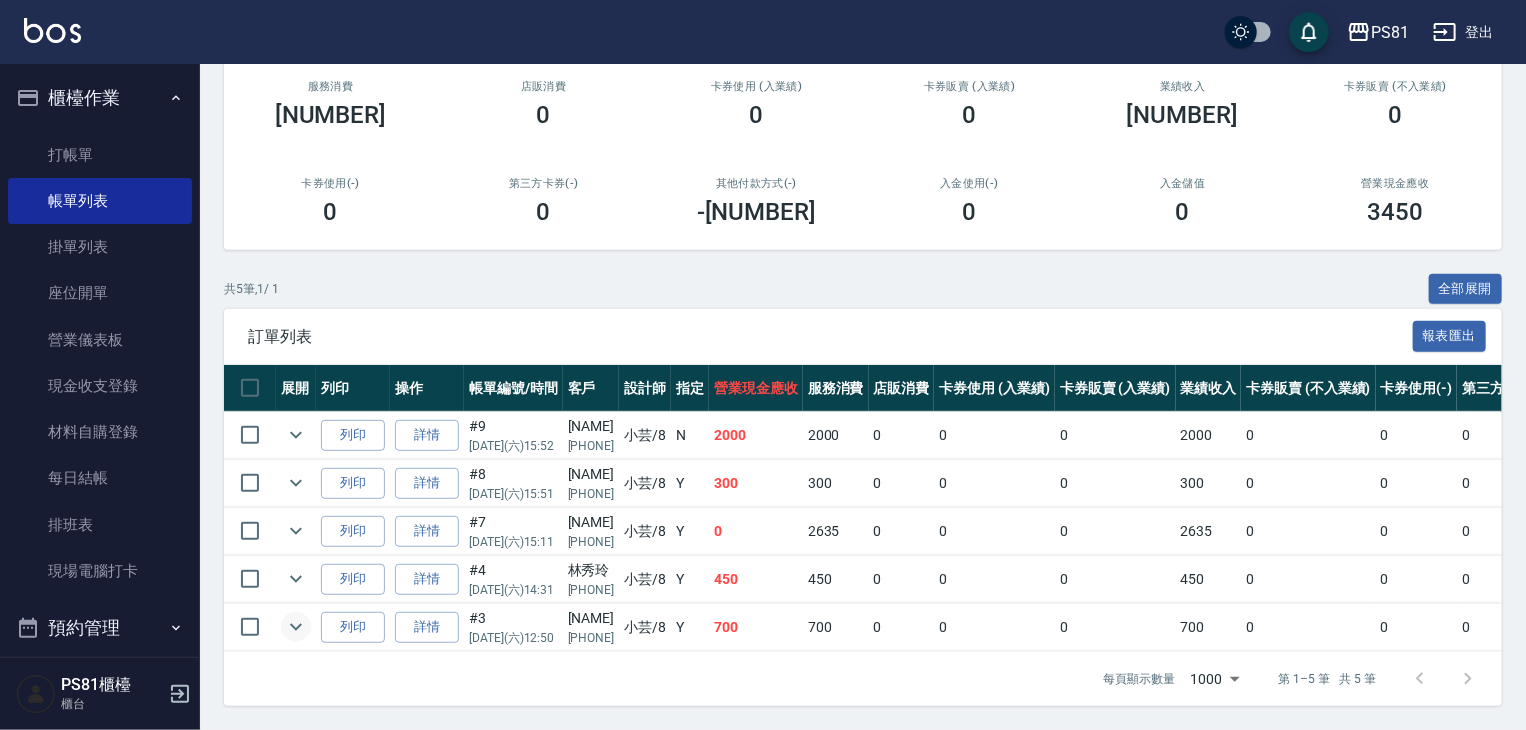 click on "Y" at bounding box center (690, 579) 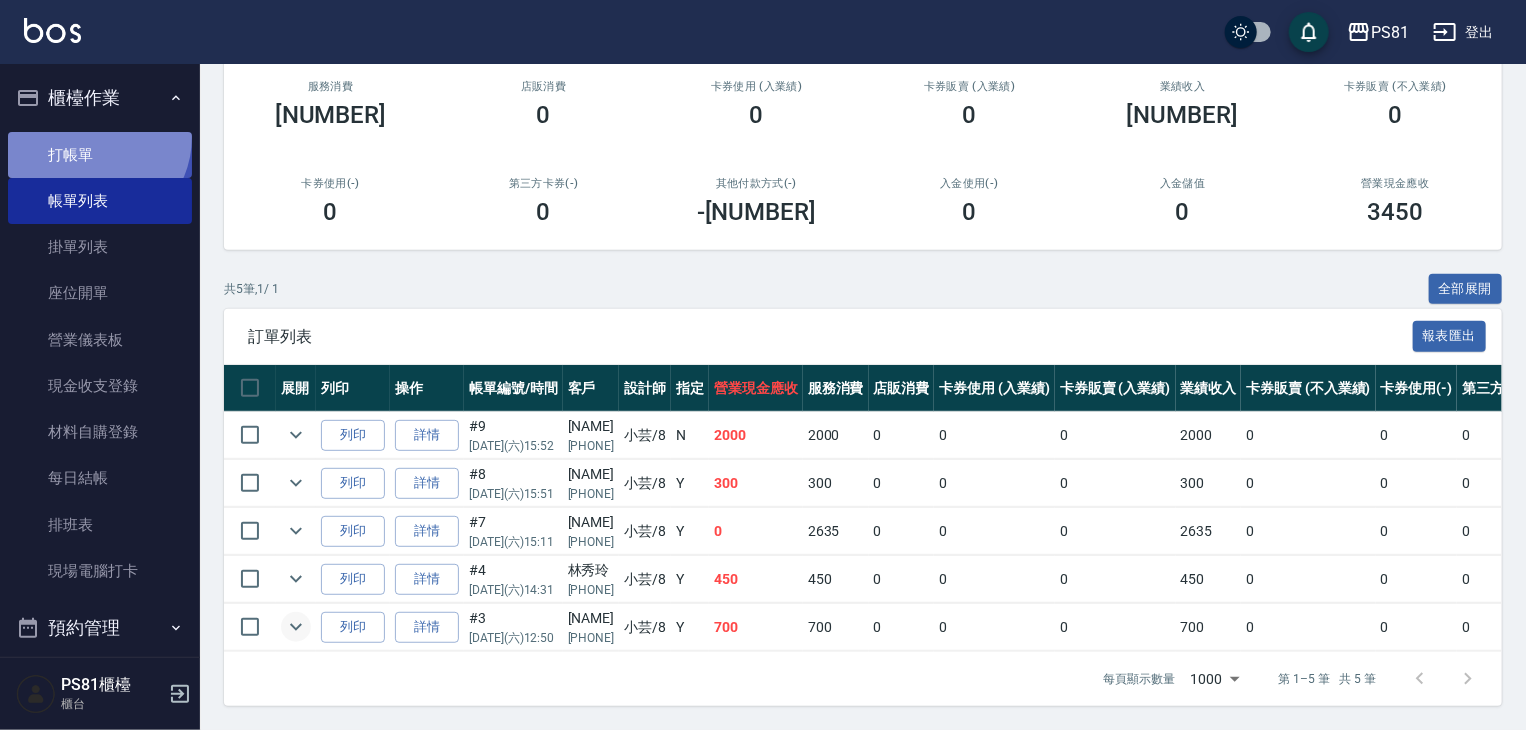 click on "打帳單" at bounding box center [100, 155] 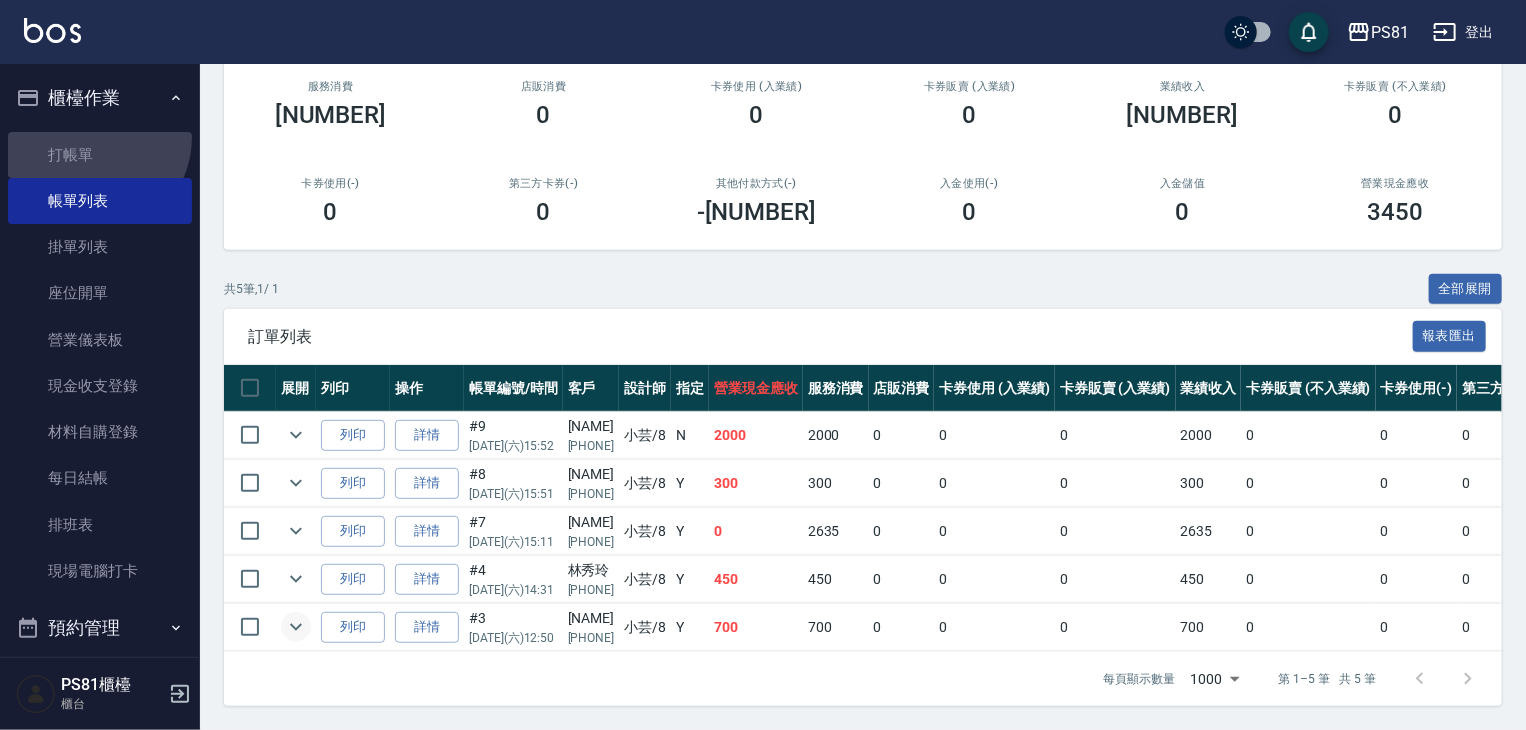 scroll, scrollTop: 0, scrollLeft: 0, axis: both 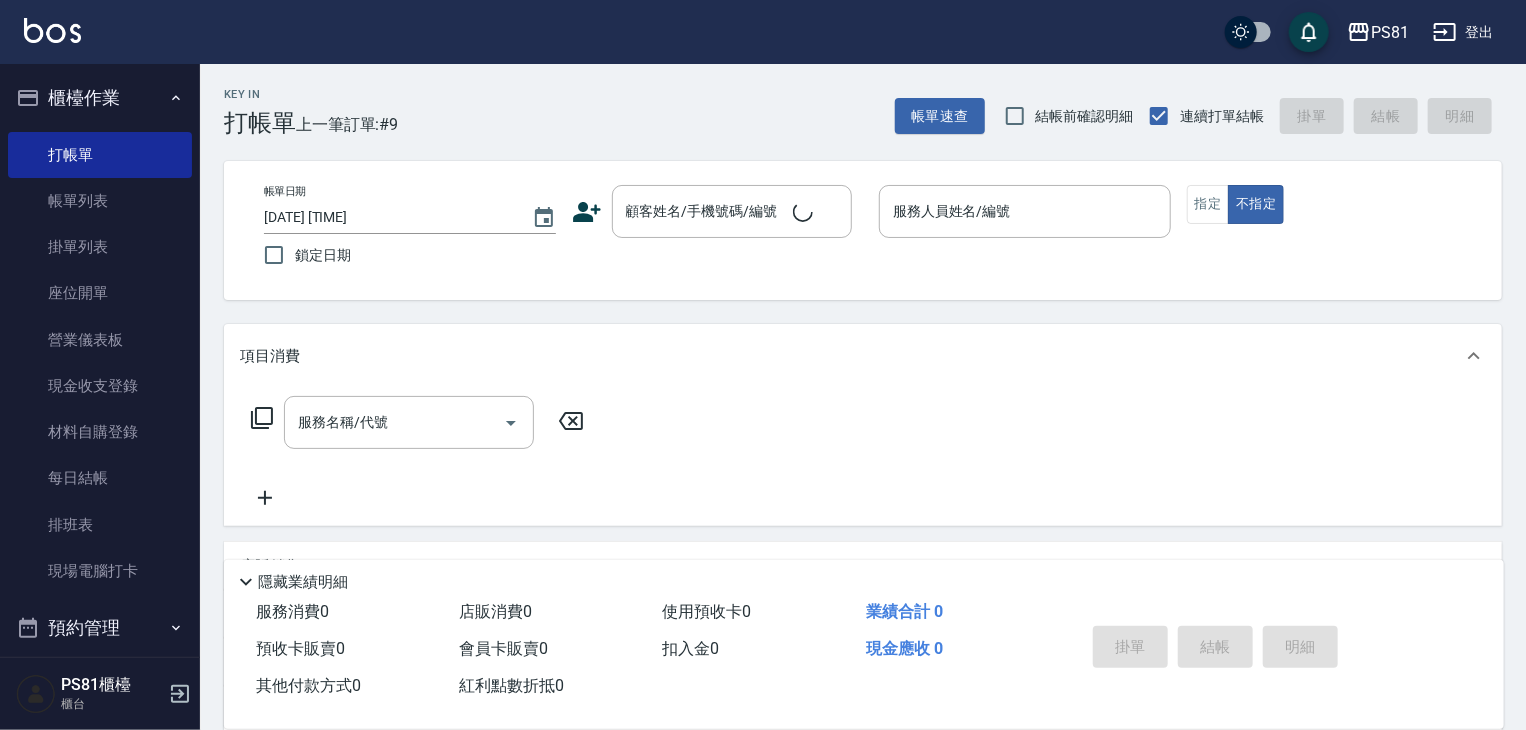 click on "Key In 打帳單 上一筆訂單:#9 帳單速查 結帳前確認明細 連續打單結帳 掛單 結帳 明細" at bounding box center (851, 100) 